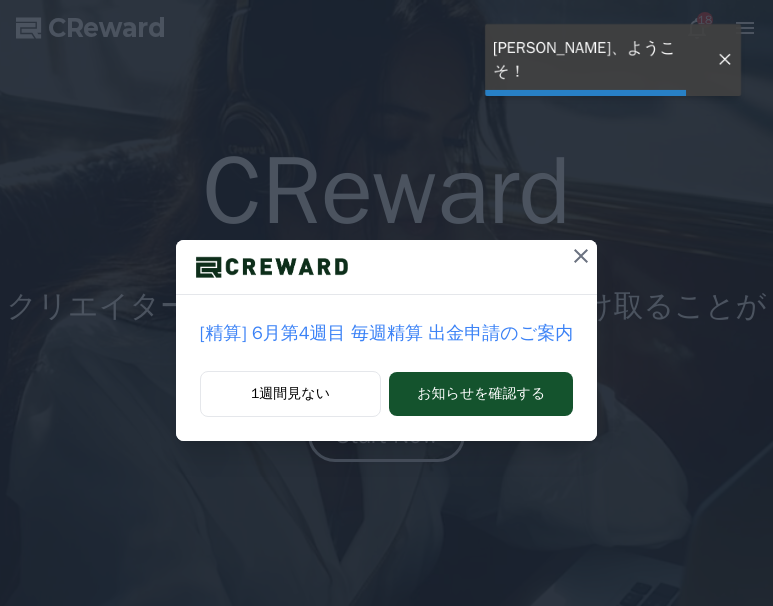 scroll, scrollTop: 0, scrollLeft: 0, axis: both 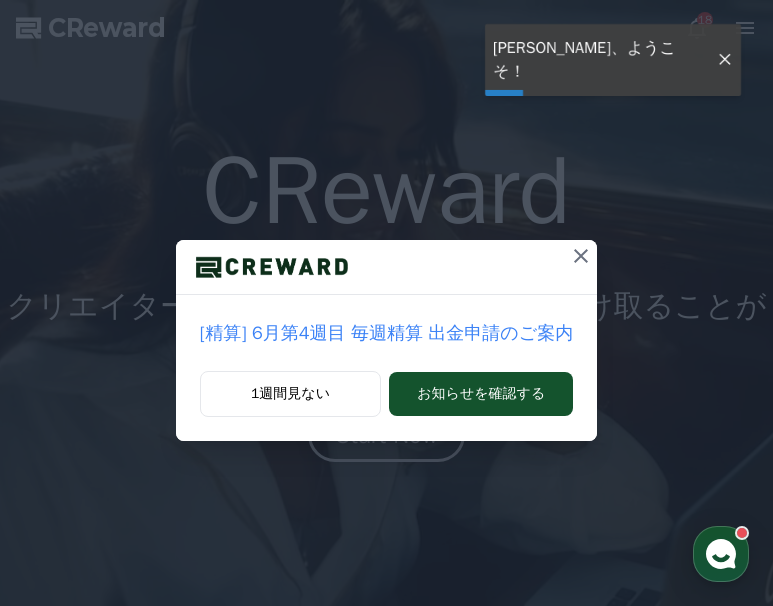 click 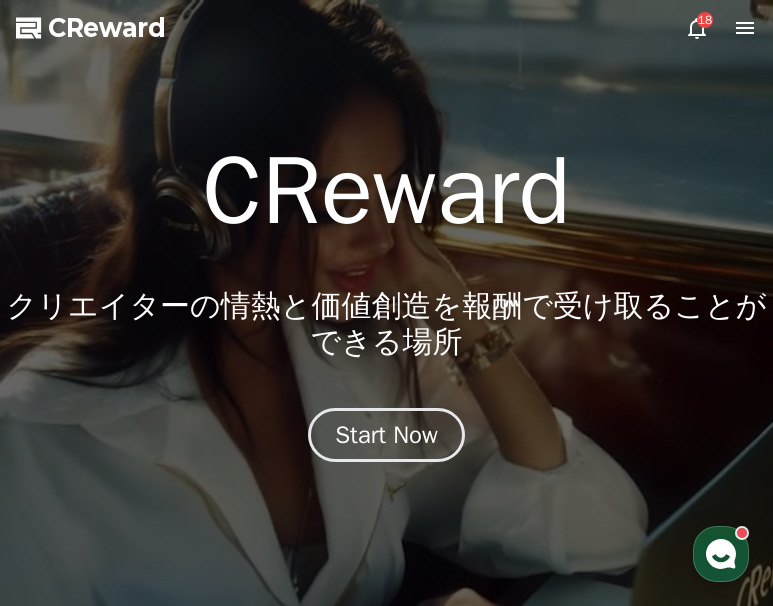 click at bounding box center (386, 303) 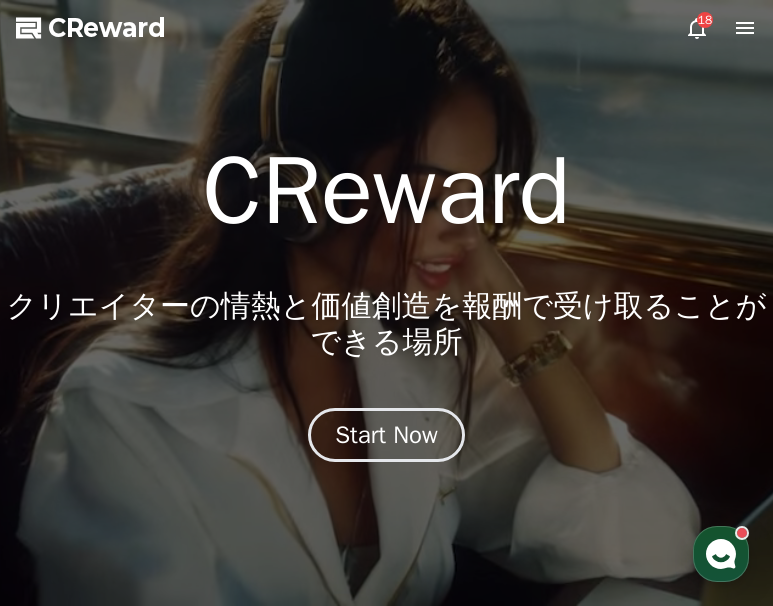 click 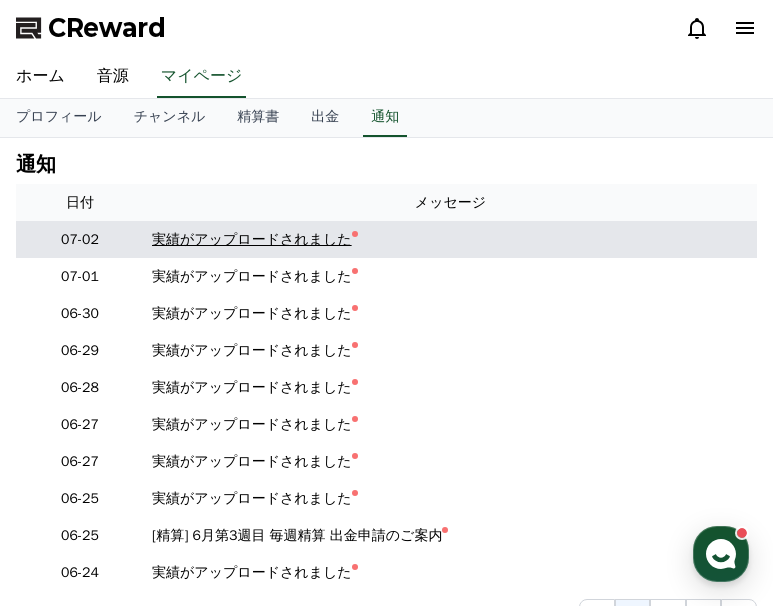 click on "実績がアップロードされました" at bounding box center [450, 239] 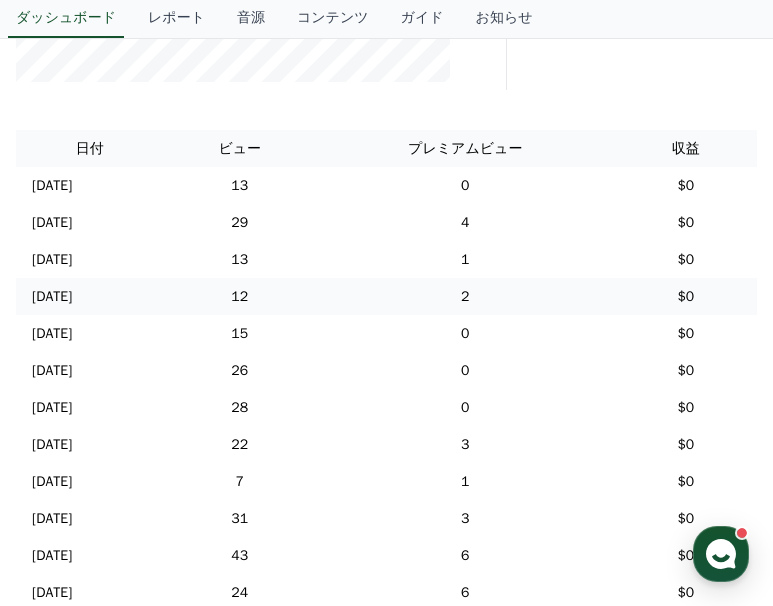scroll, scrollTop: 500, scrollLeft: 0, axis: vertical 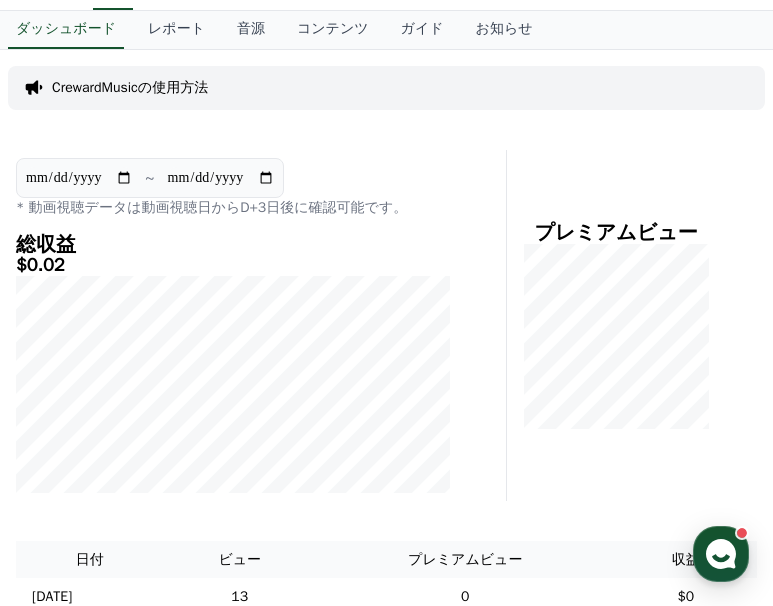 click on "**********" at bounding box center [221, 178] 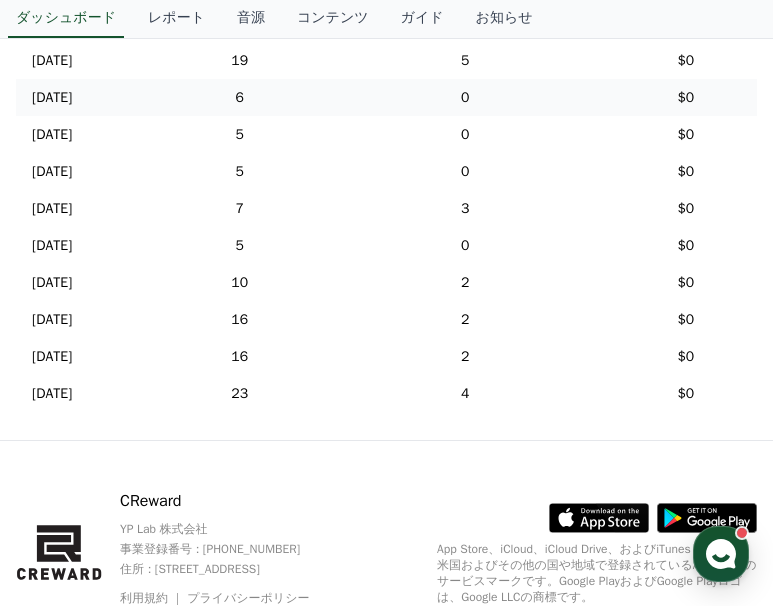 scroll, scrollTop: 888, scrollLeft: 0, axis: vertical 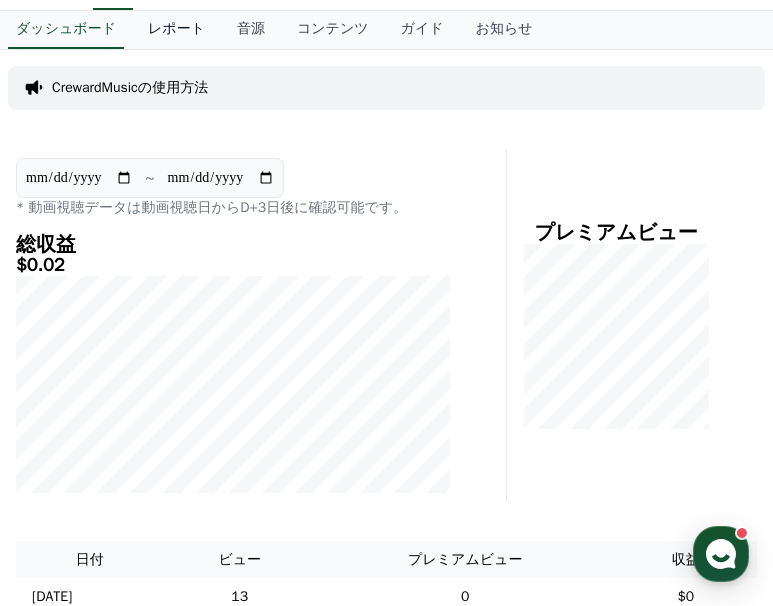 click on "レポート" at bounding box center [176, 30] 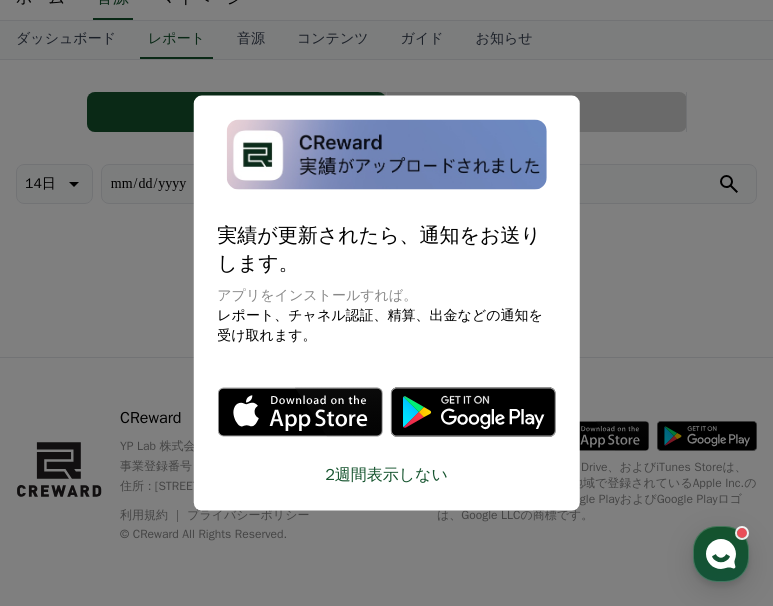 scroll, scrollTop: 0, scrollLeft: 0, axis: both 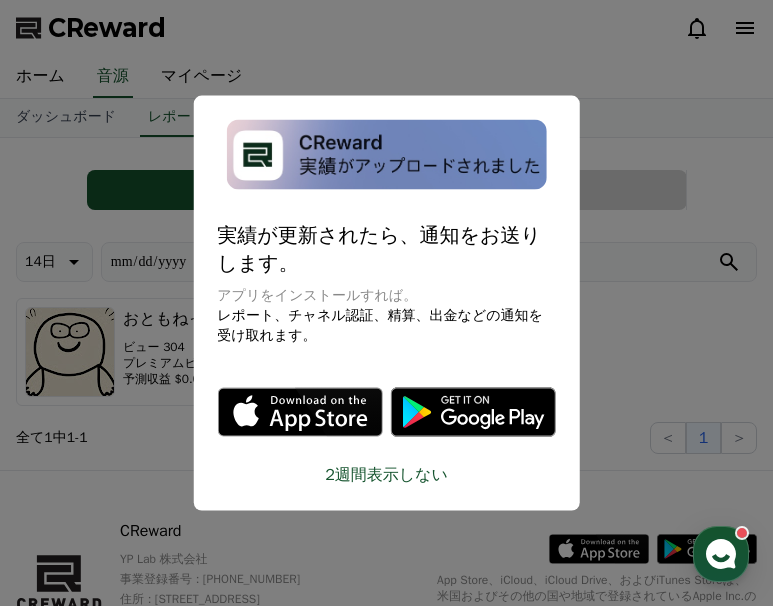 click at bounding box center (386, 303) 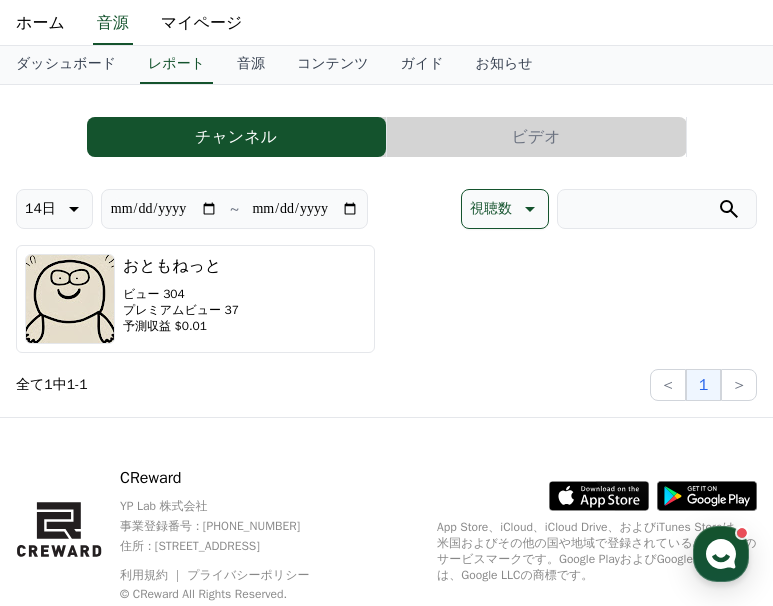 scroll, scrollTop: 0, scrollLeft: 0, axis: both 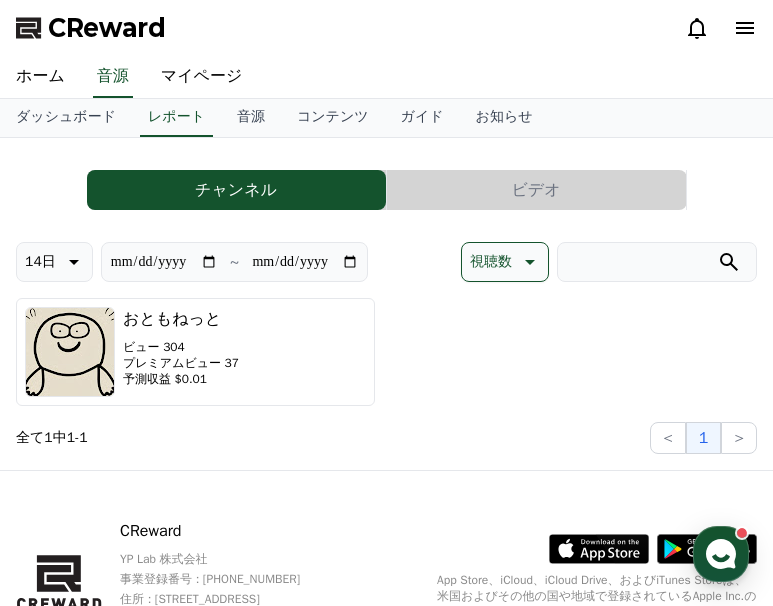 click 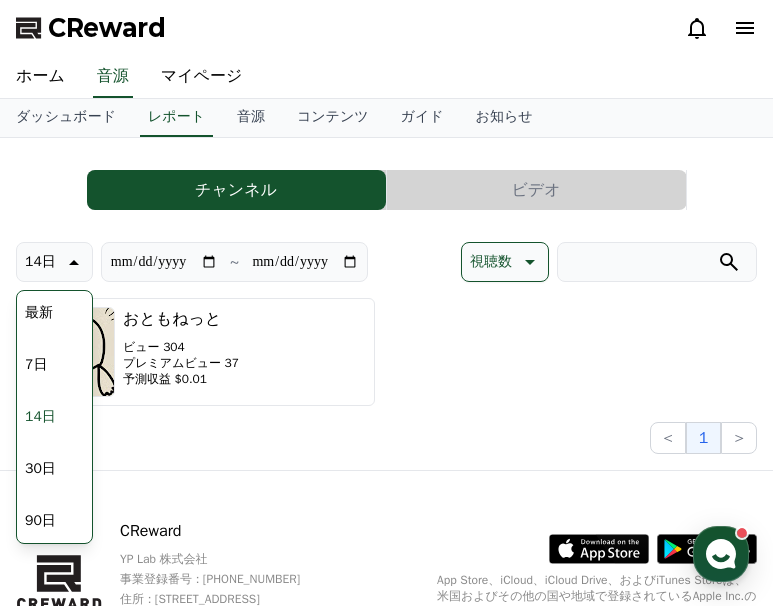 click on "最新 7日 14日 30日 90日" at bounding box center (54, 417) 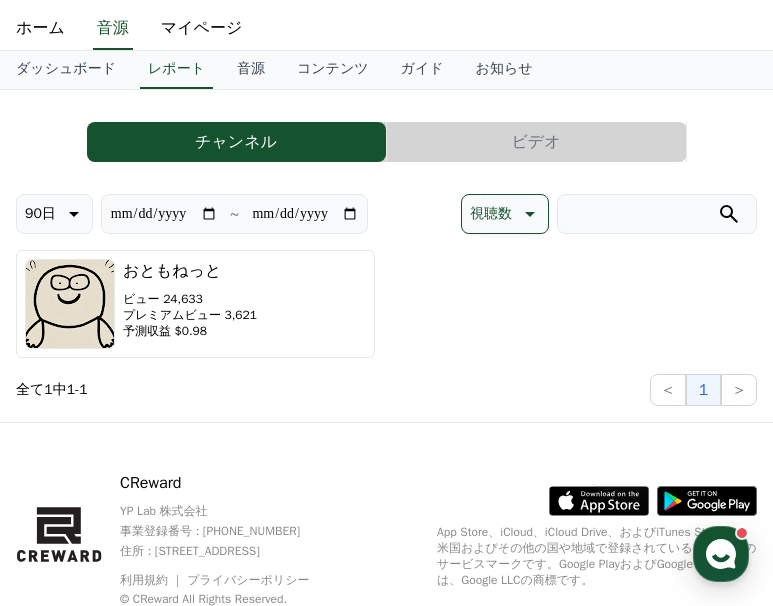 scroll, scrollTop: 13, scrollLeft: 0, axis: vertical 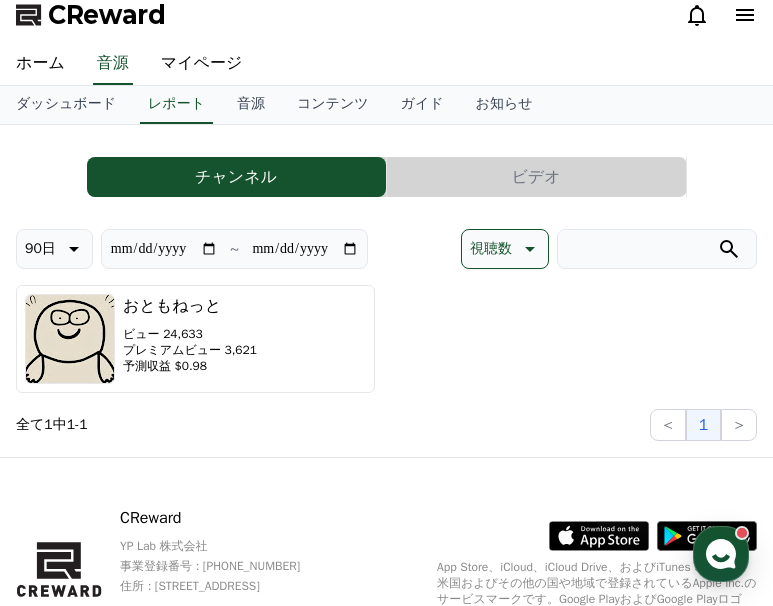 click on "ビデオ" at bounding box center (536, 177) 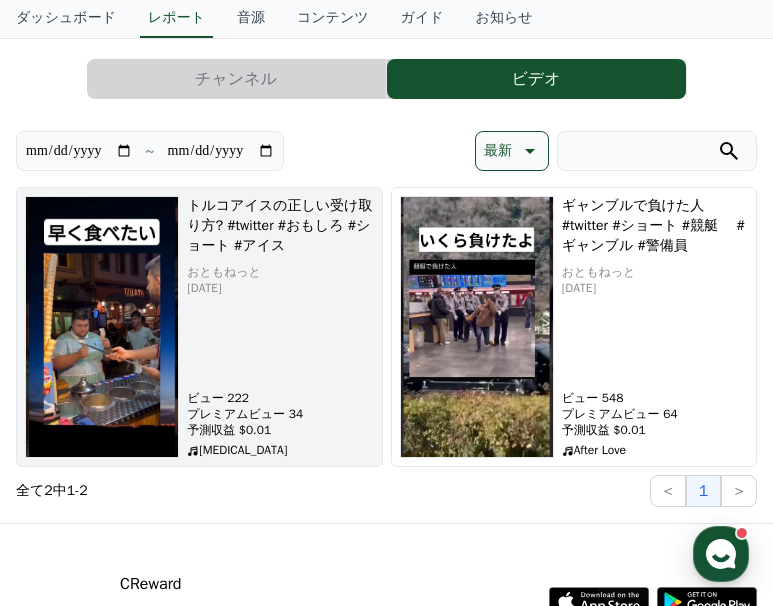 scroll, scrollTop: 0, scrollLeft: 0, axis: both 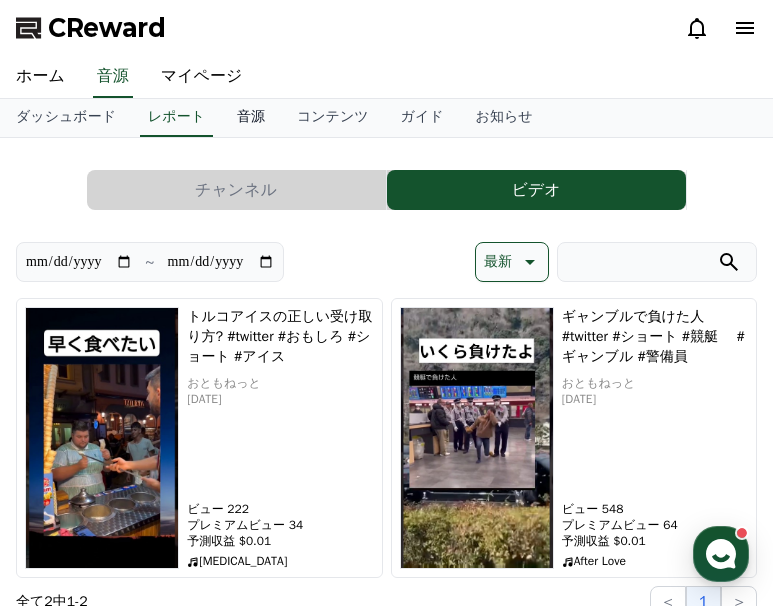 click on "音源" at bounding box center (251, 118) 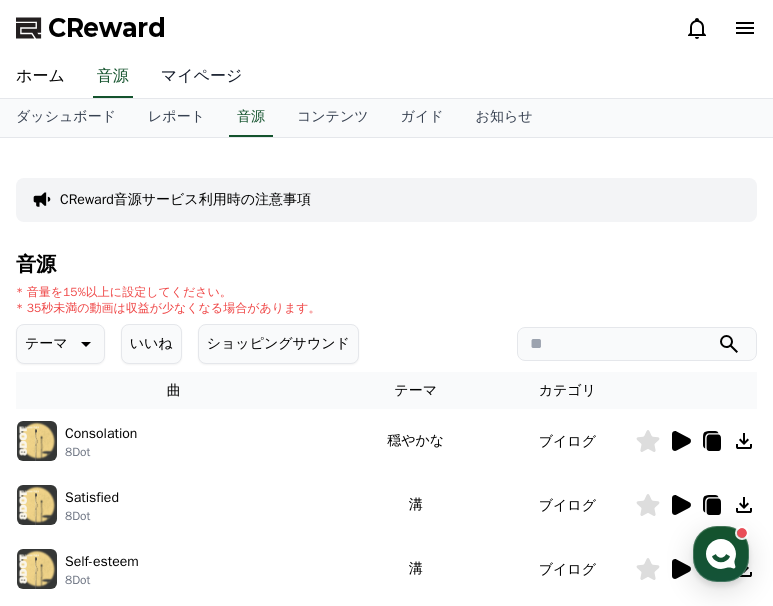 click on "マイページ" at bounding box center [202, 77] 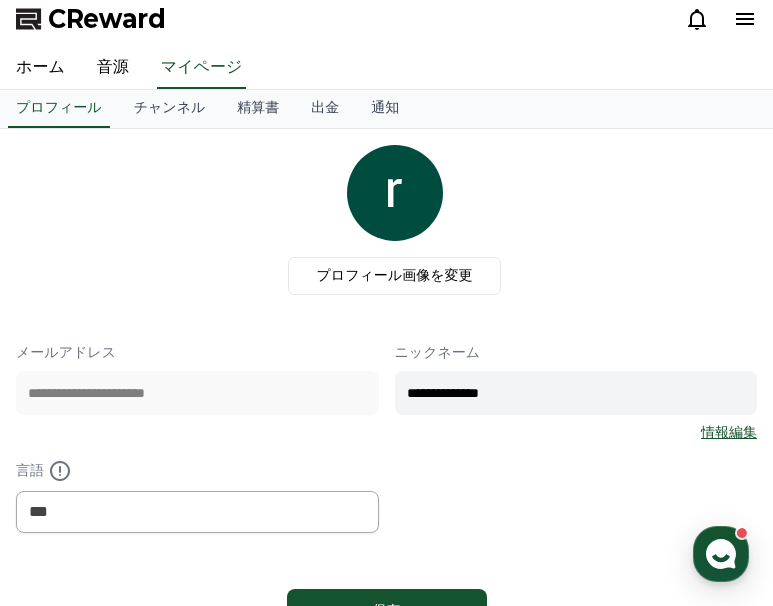 scroll, scrollTop: 0, scrollLeft: 0, axis: both 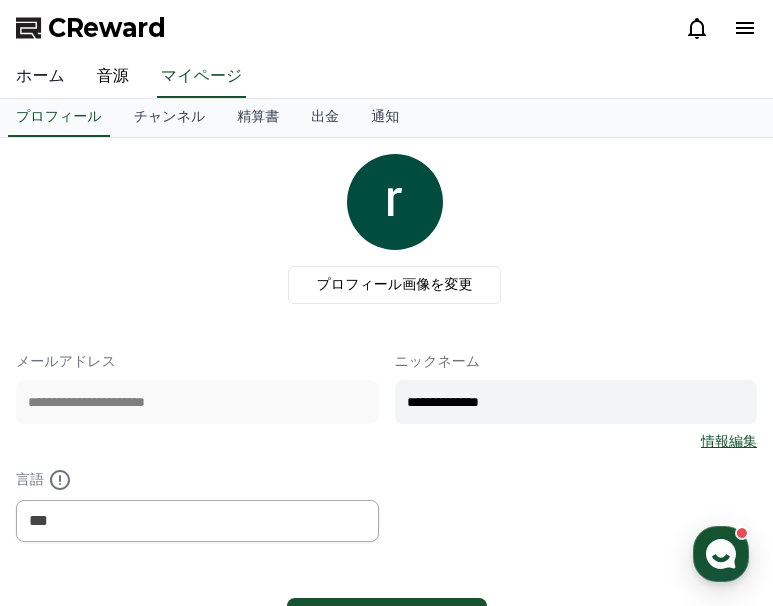 click on "ホーム" at bounding box center (40, 77) 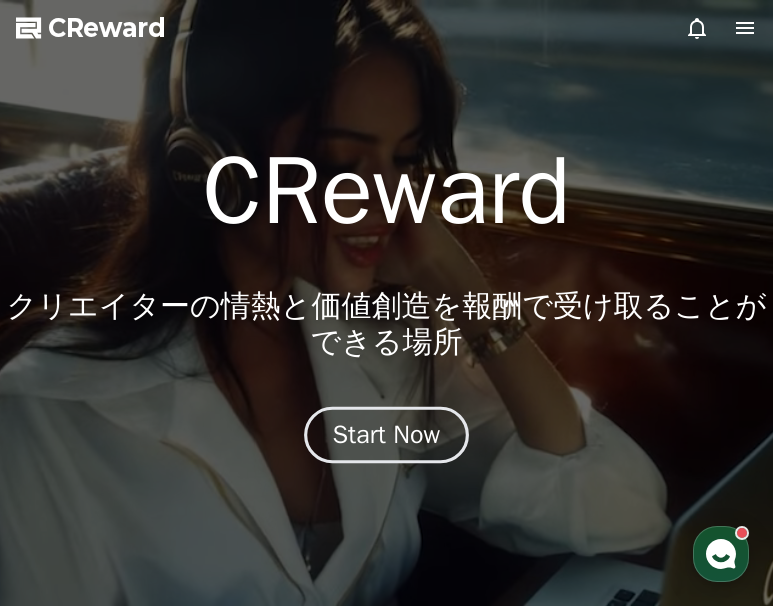 click on "Start Now" at bounding box center (386, 435) 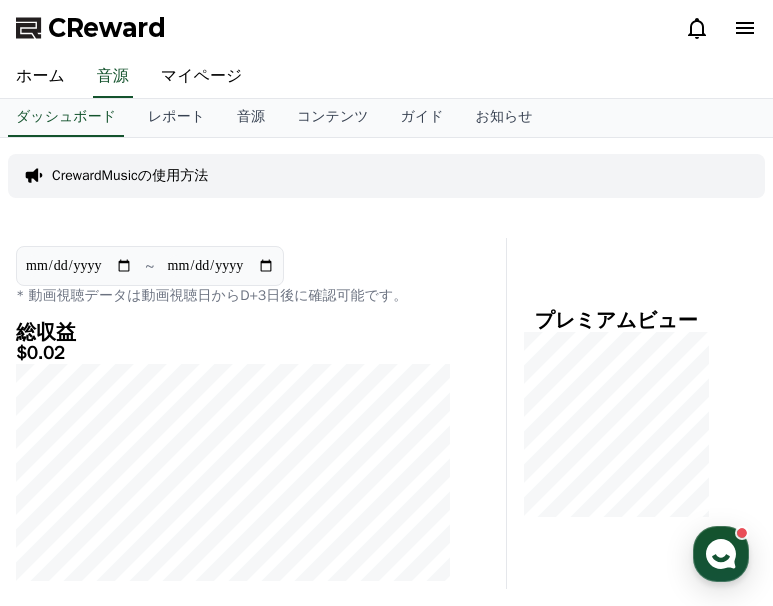 scroll, scrollTop: 100, scrollLeft: 0, axis: vertical 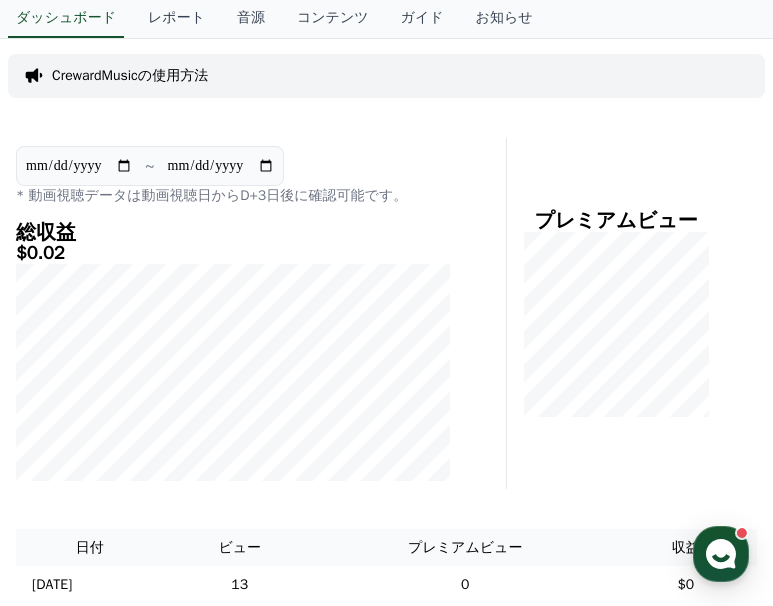 click on "$0.02" at bounding box center [233, 254] 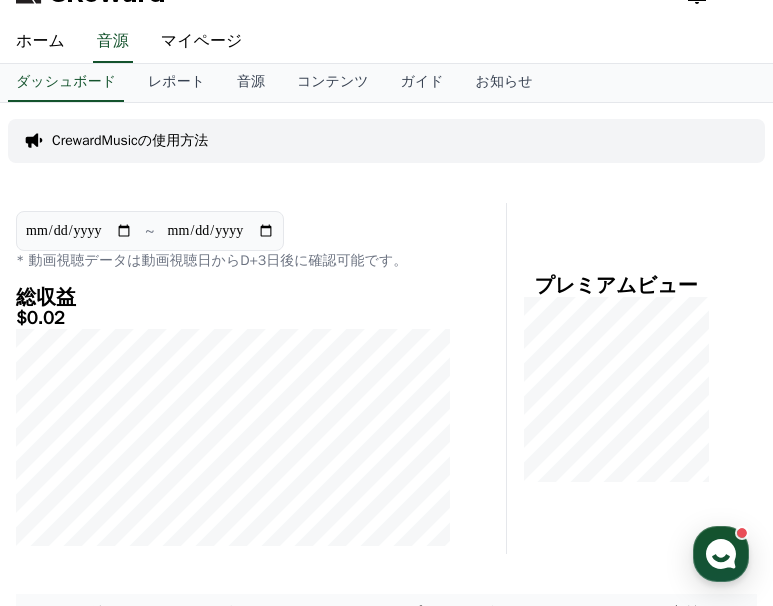 scroll, scrollTop: 0, scrollLeft: 0, axis: both 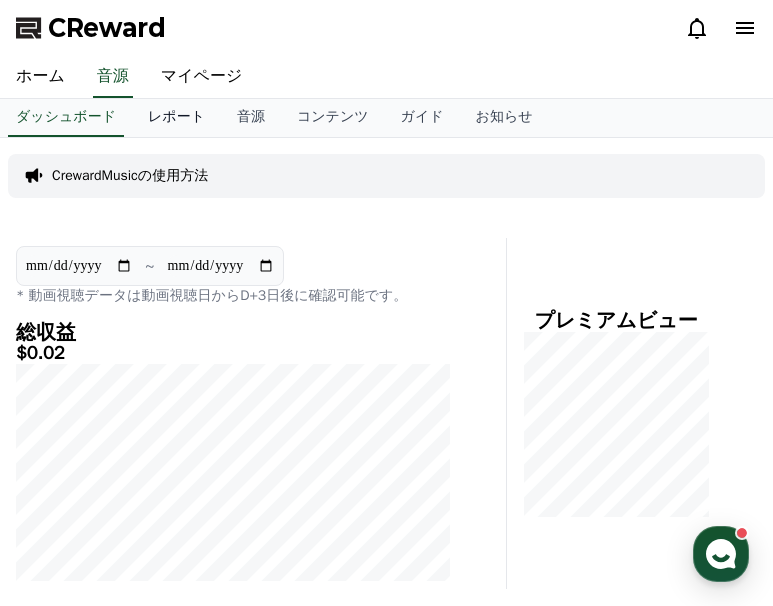 click on "レポート" at bounding box center [176, 118] 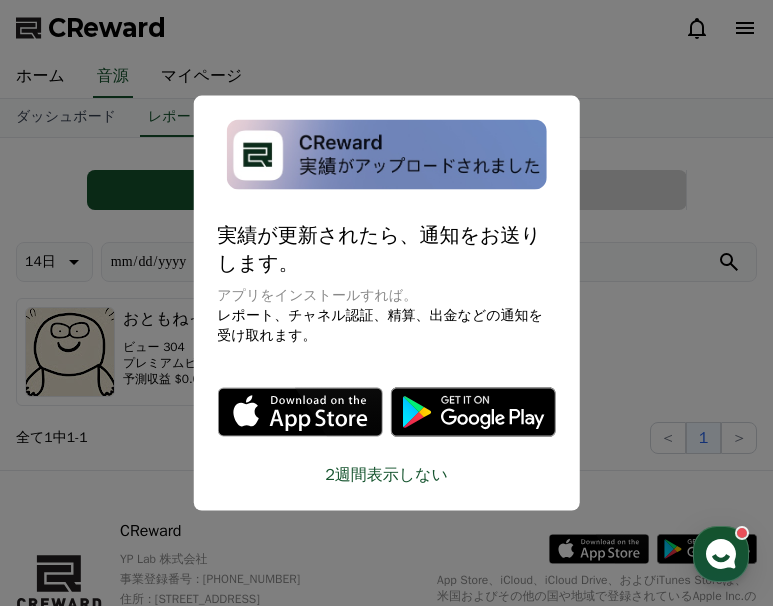 click at bounding box center (387, 155) 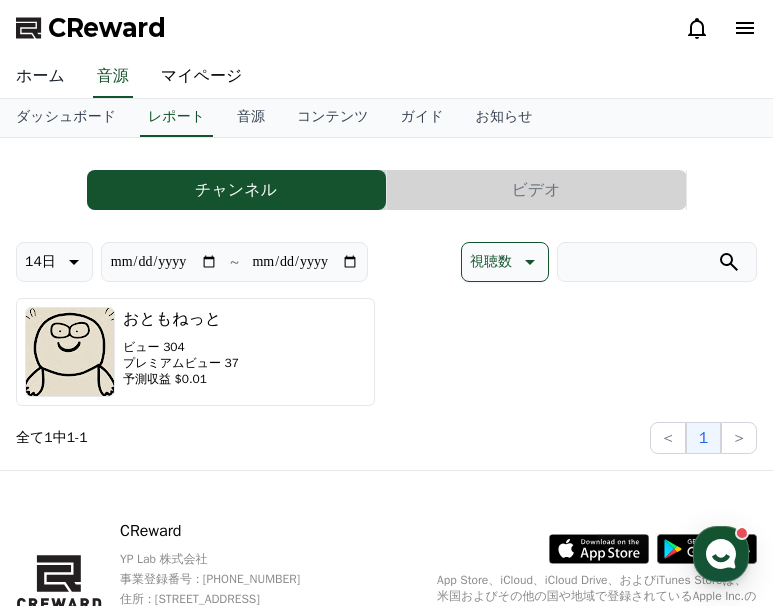 click on "ホーム" at bounding box center (40, 77) 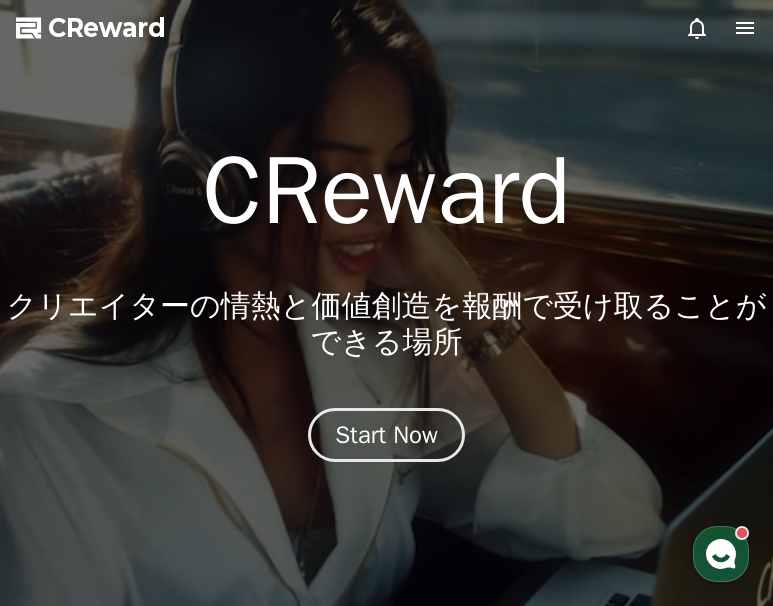 click 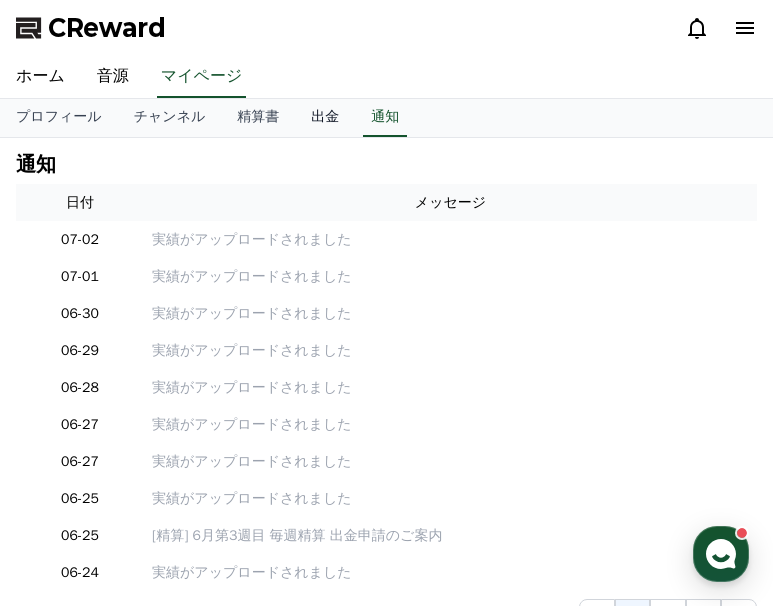 click on "出金" at bounding box center [325, 118] 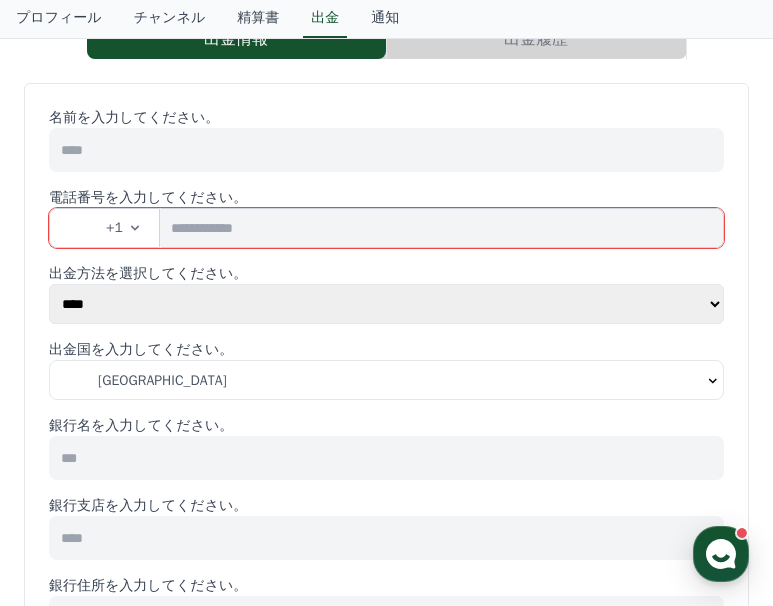 scroll, scrollTop: 100, scrollLeft: 0, axis: vertical 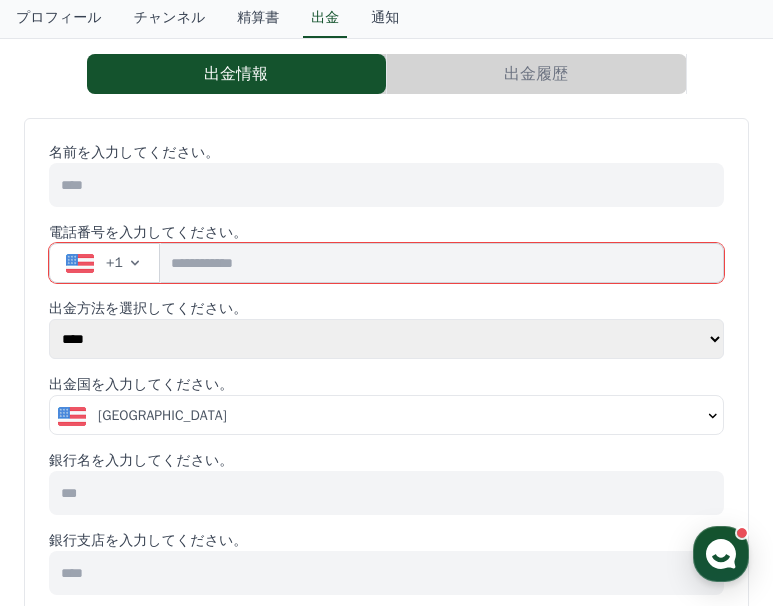 click 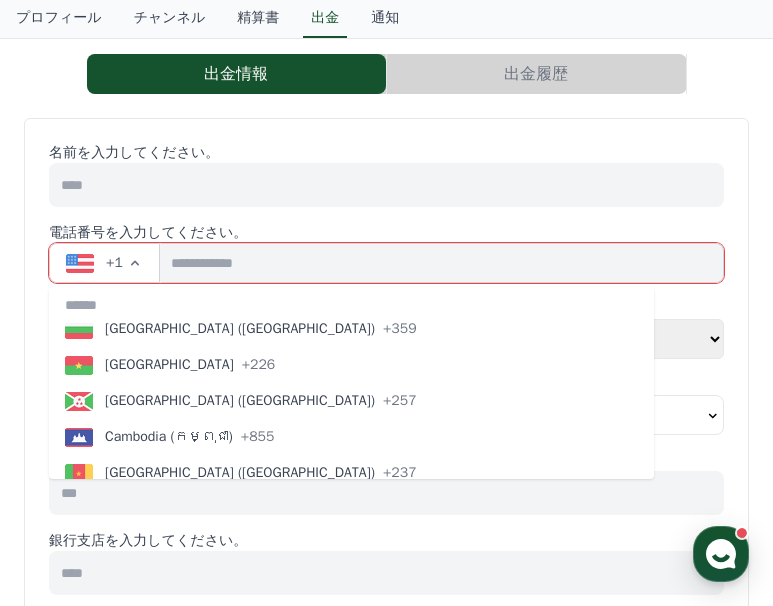 scroll, scrollTop: 1600, scrollLeft: 0, axis: vertical 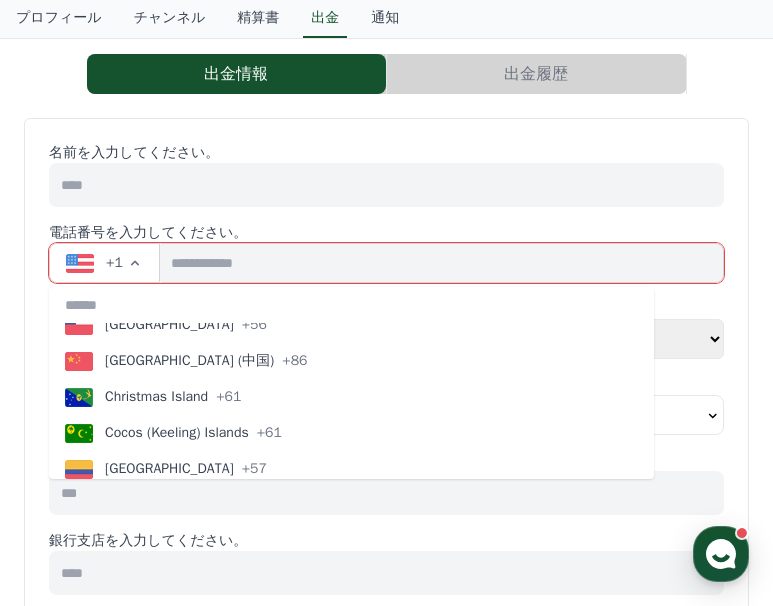 click at bounding box center (386, 185) 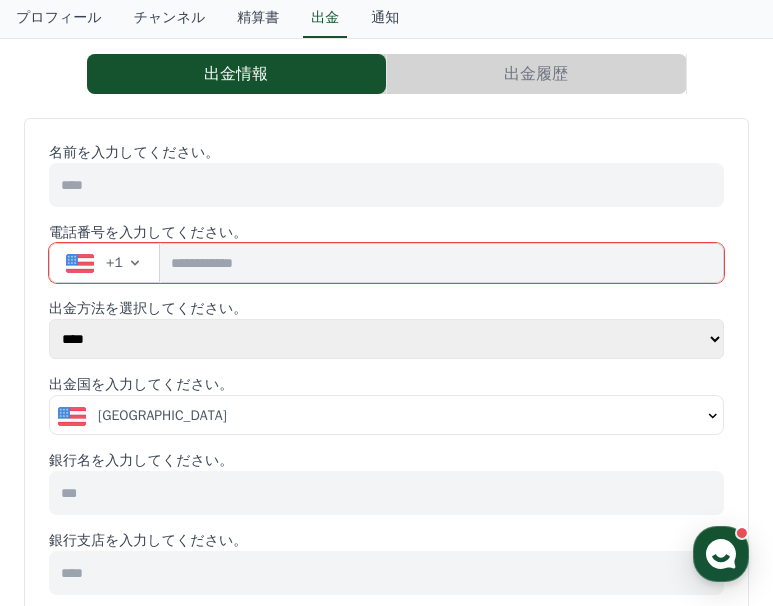 click on "名前を入力してください。       電話番号を入力してください。     +1         出金方法を選択してください。   **** ******   出金国を入力してください。     United States       銀行名を入力してください。       銀行支店を入力してください。       銀行住所を入力してください。       銀行口座番号を入力してください。       SWIFTコードを入力してください。 (オプション)       口座名義を入力してください。       郵便番号を入力してください。       住所を入力してください。       署名   精算書に署名してください。       リセット     保存" at bounding box center [386, 826] 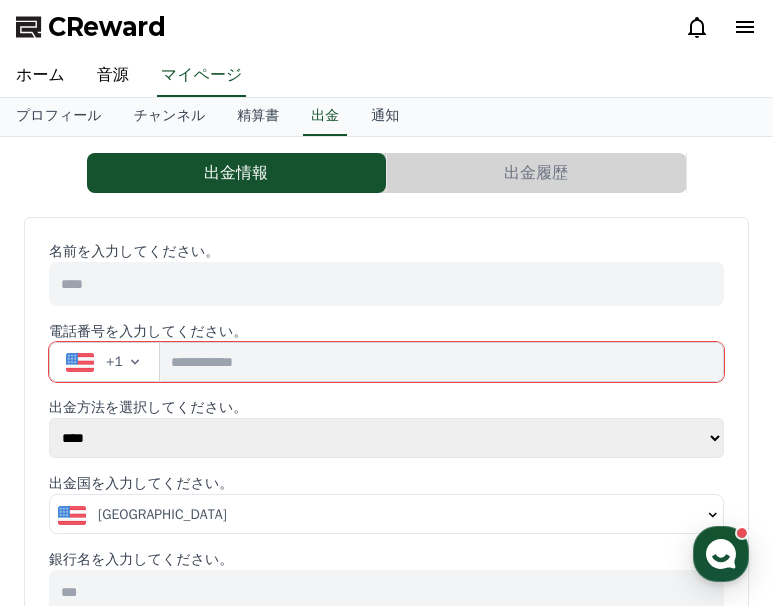 scroll, scrollTop: 0, scrollLeft: 0, axis: both 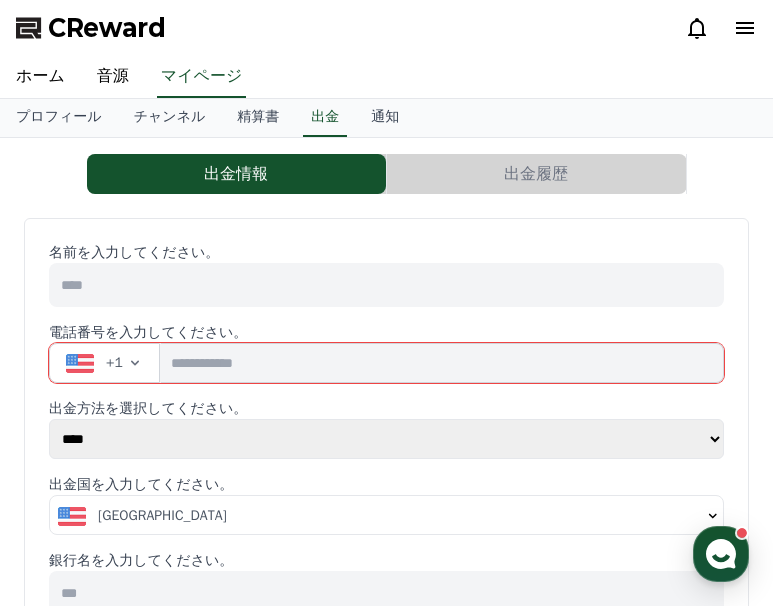 click on "出金履歴" at bounding box center [536, 174] 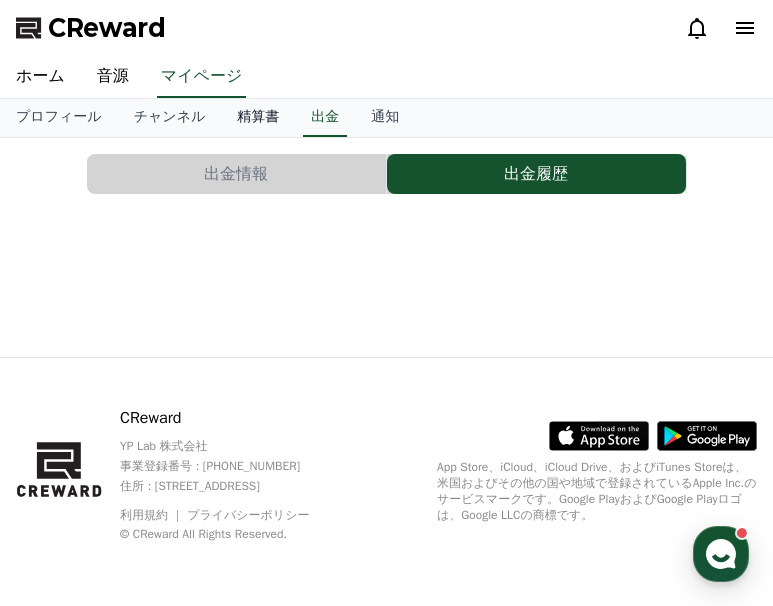 click on "精算書" at bounding box center (258, 118) 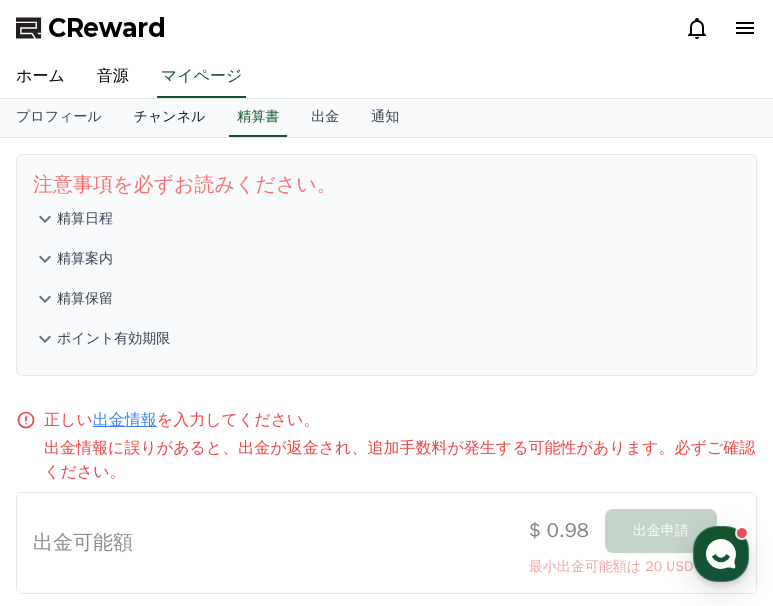 click on "チャンネル" at bounding box center (170, 118) 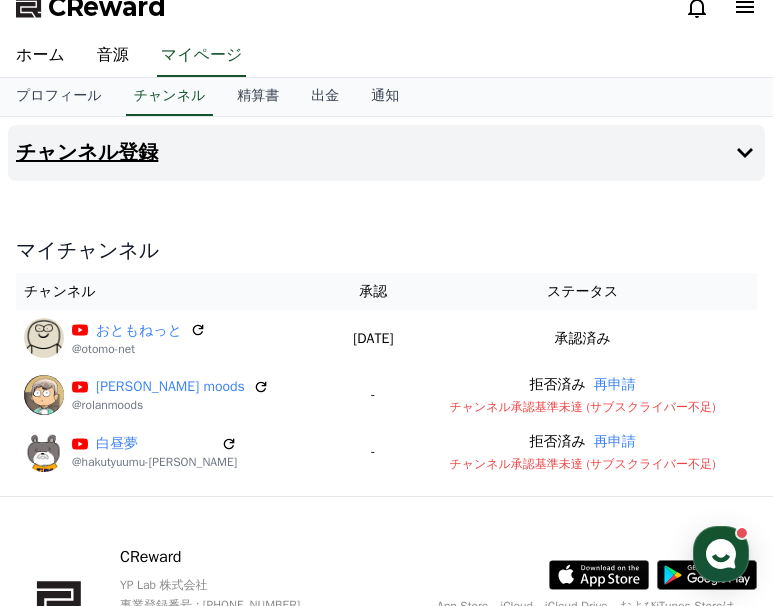scroll, scrollTop: 0, scrollLeft: 0, axis: both 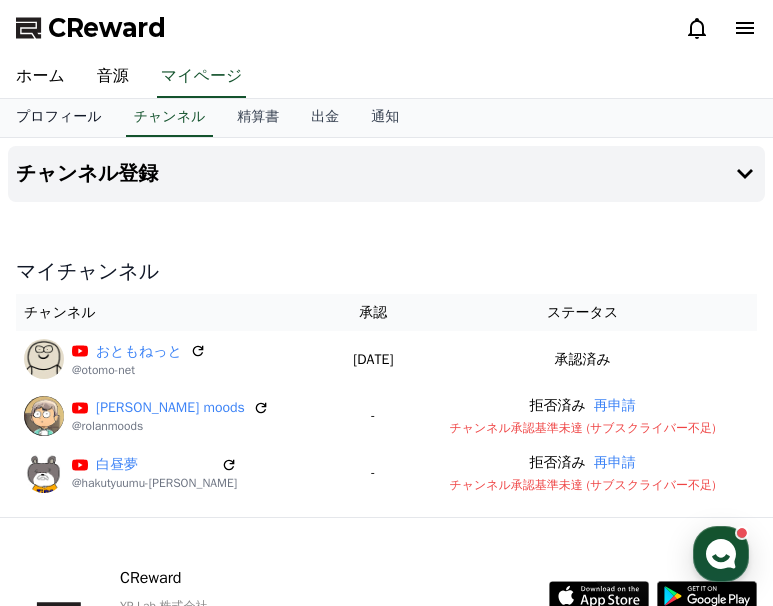 click on "プロフィール" at bounding box center [59, 118] 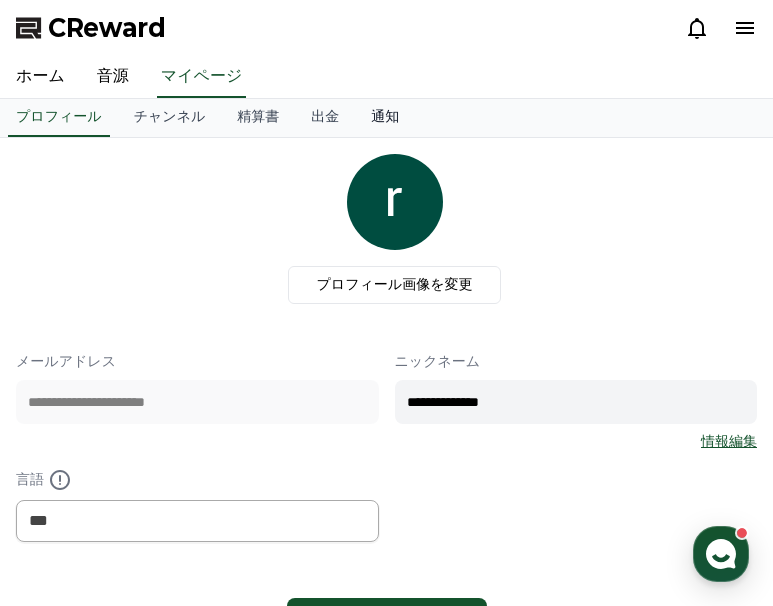 click on "通知" at bounding box center [385, 118] 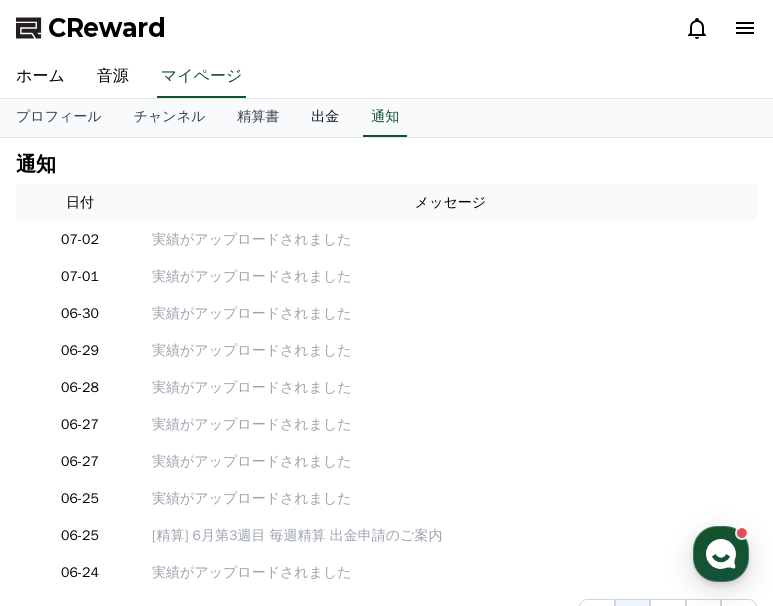 click on "出金" at bounding box center (325, 118) 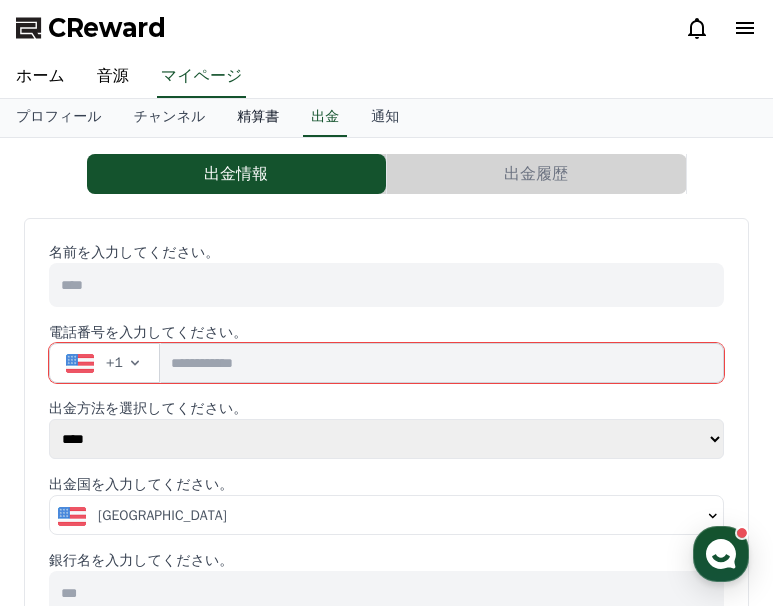 click on "精算書" at bounding box center [258, 118] 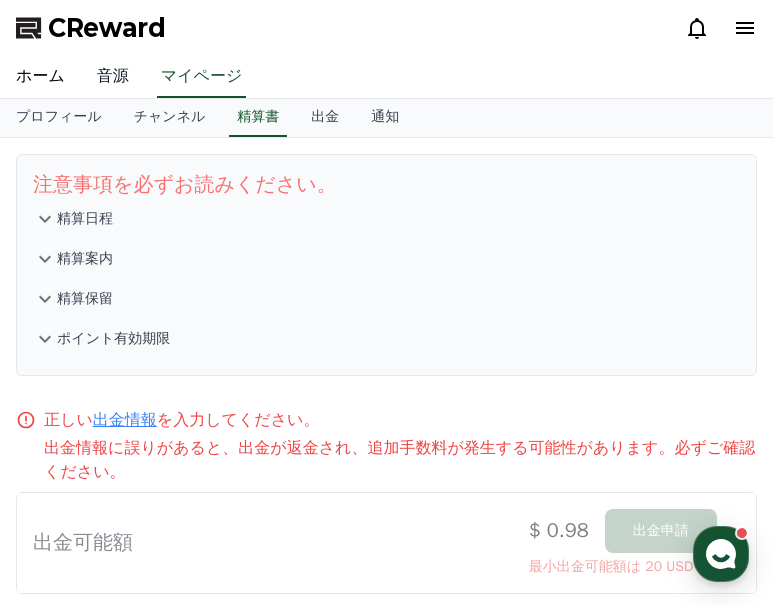 click on "音源" at bounding box center [113, 77] 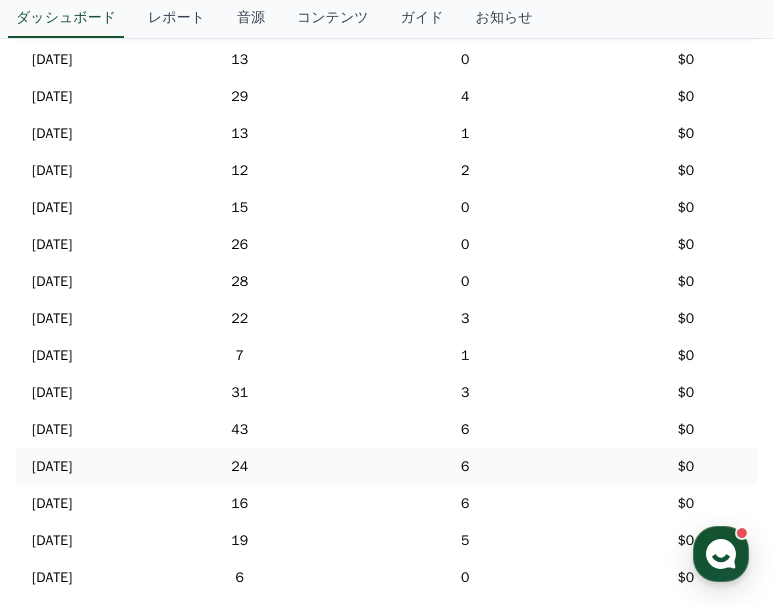 scroll, scrollTop: 900, scrollLeft: 0, axis: vertical 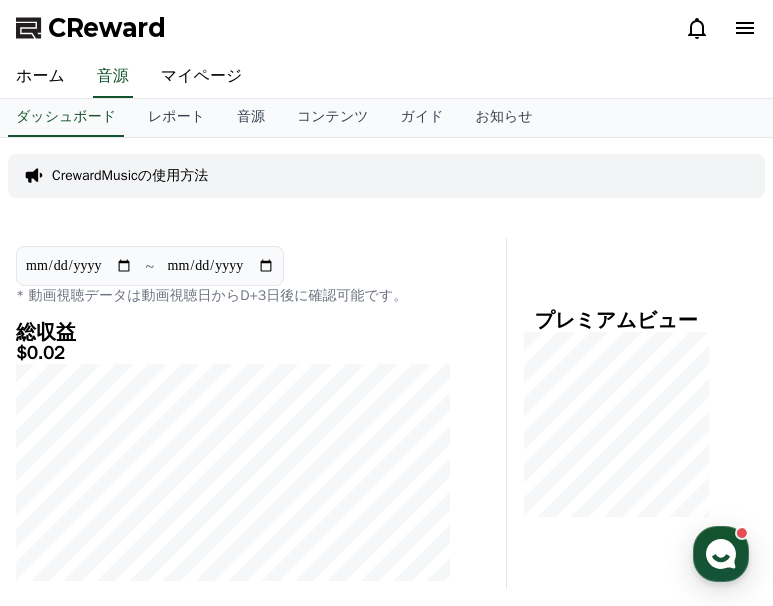 click on "**********" at bounding box center [221, 266] 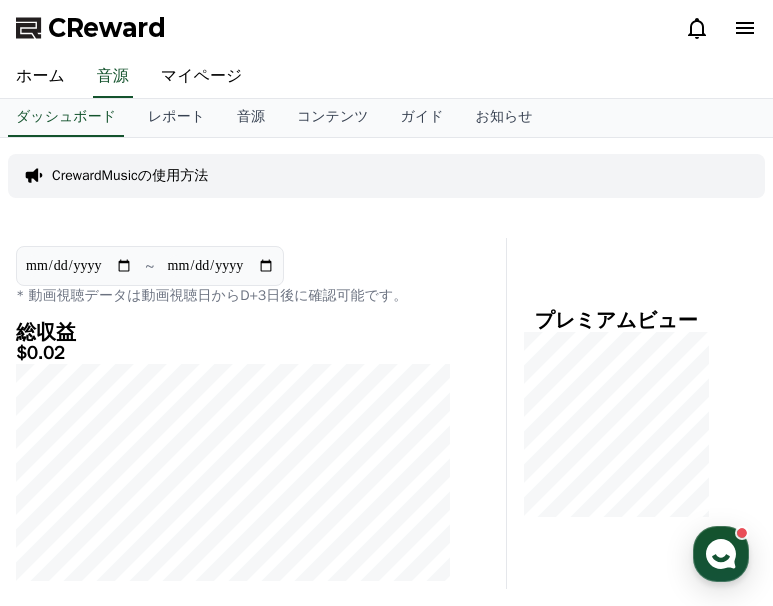 click on "**********" at bounding box center (221, 266) 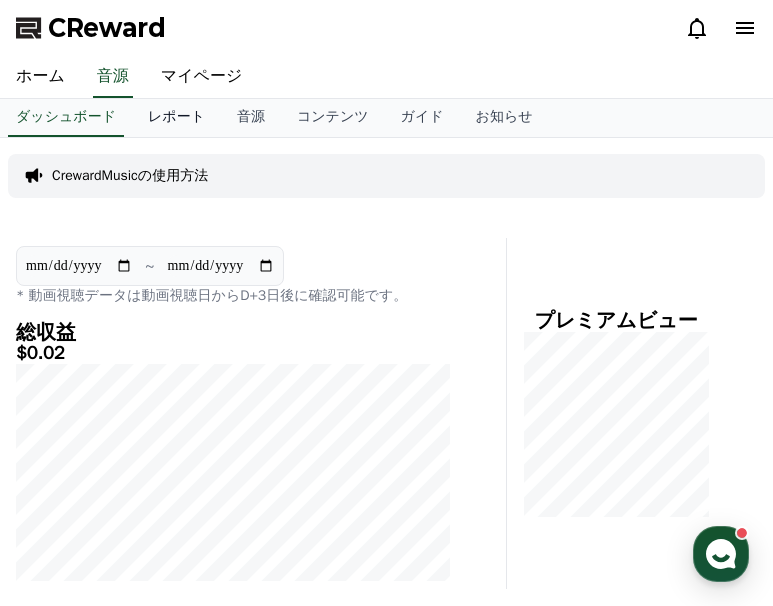 click on "レポート" at bounding box center [176, 118] 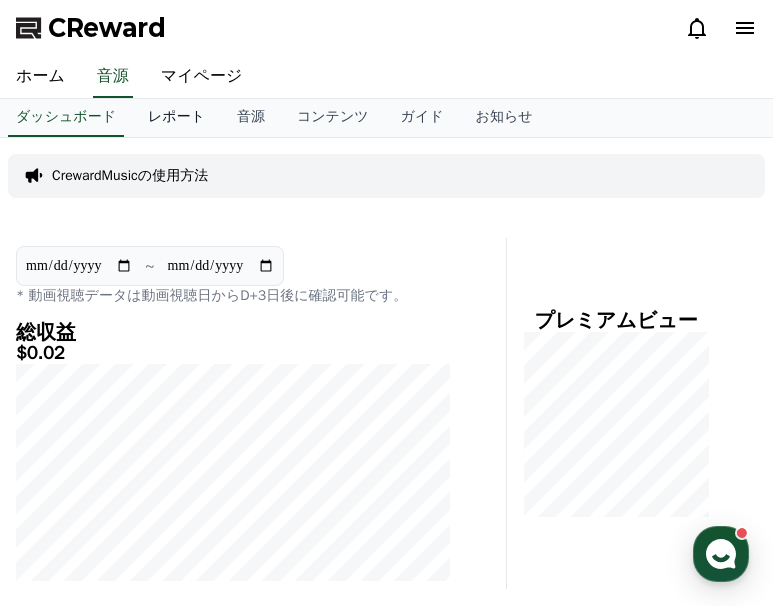 click on "レポート" at bounding box center (176, 118) 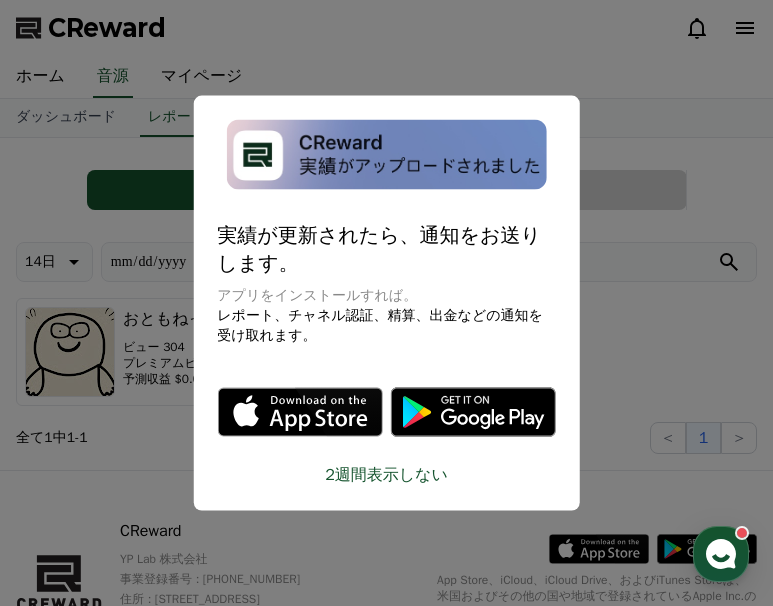 click at bounding box center (386, 303) 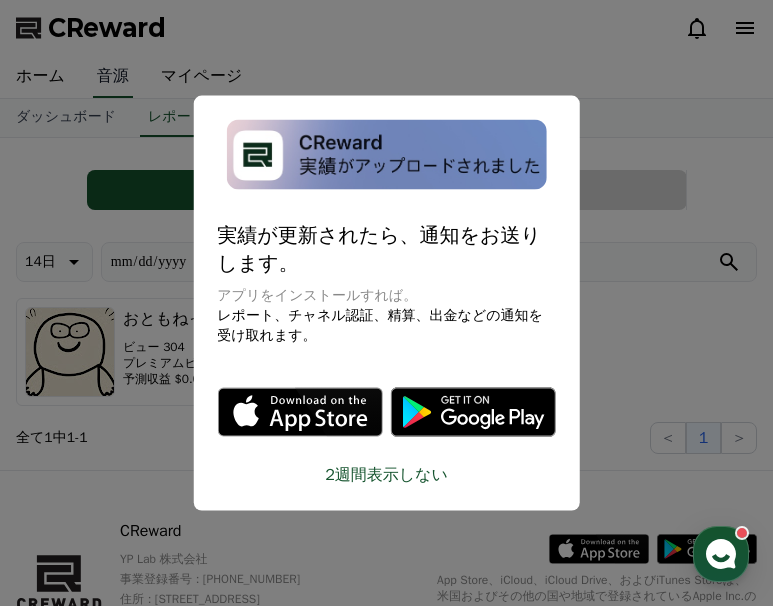 click on "音源" at bounding box center (113, 77) 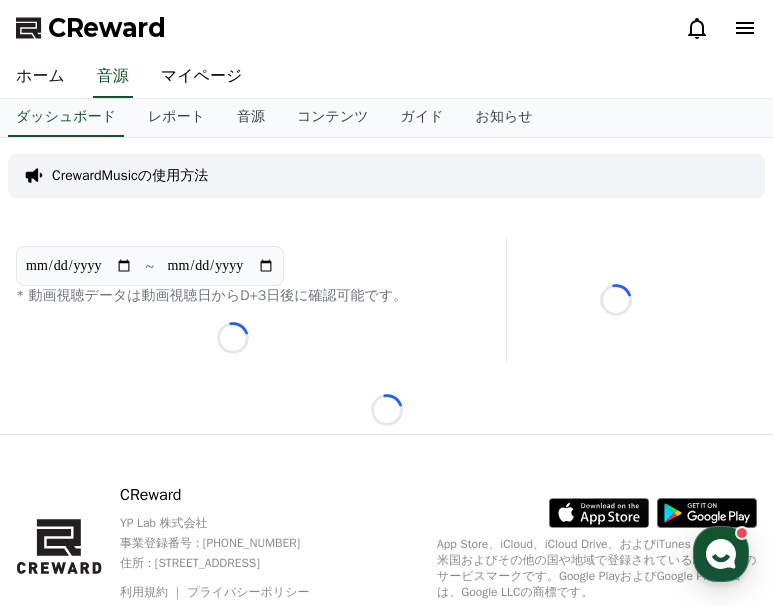 click on "ホーム" at bounding box center [40, 77] 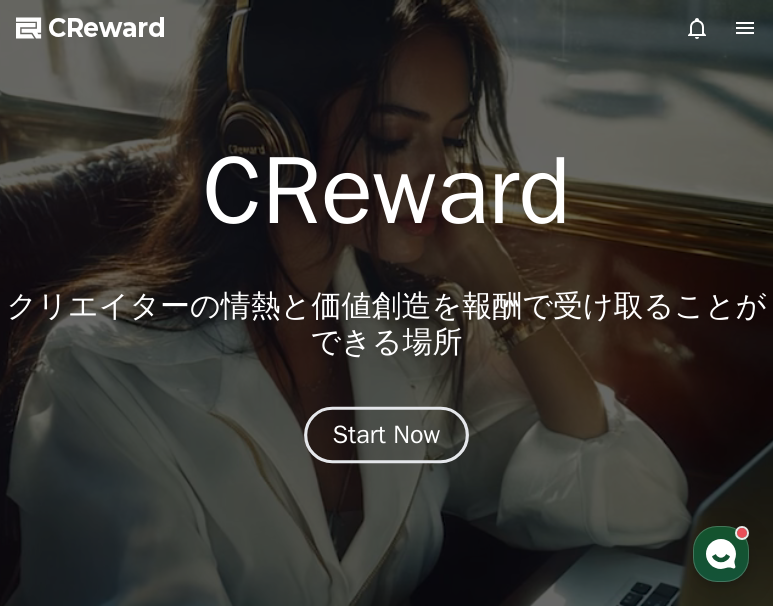 click on "Start Now" at bounding box center [387, 435] 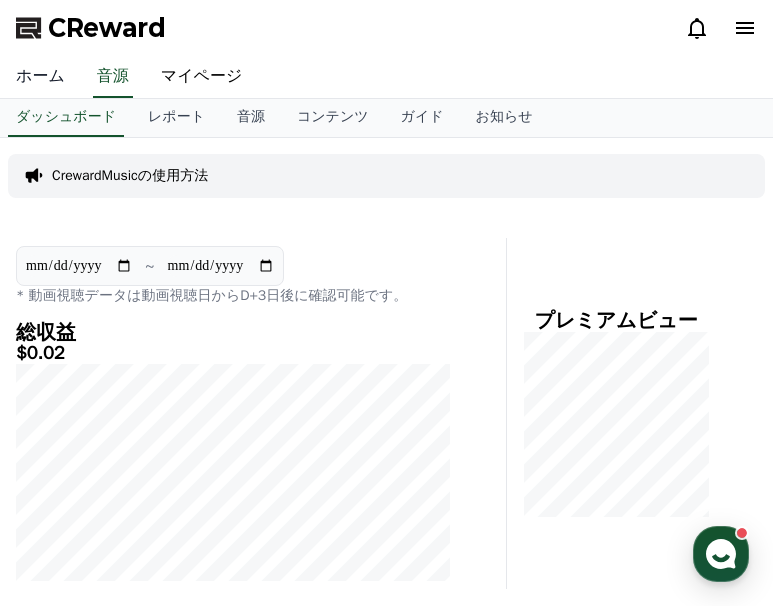 click on "ホーム" at bounding box center (40, 77) 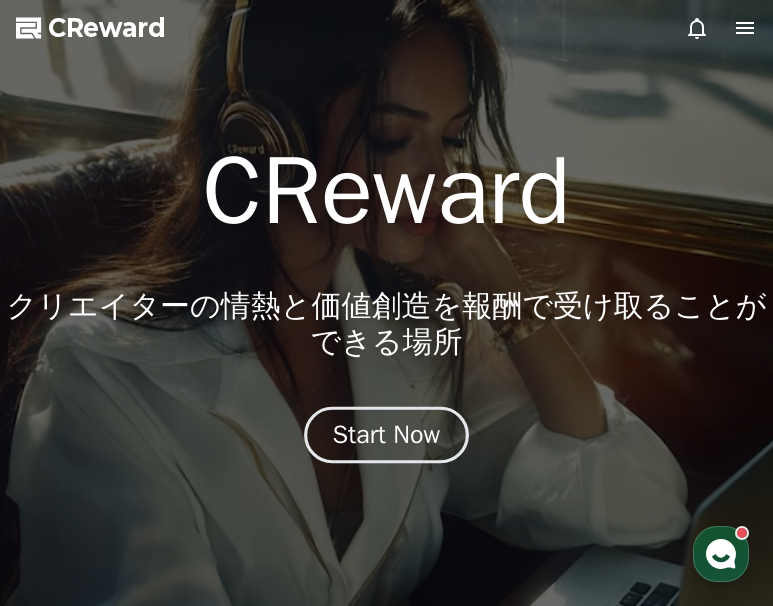 click on "Start Now" at bounding box center (387, 435) 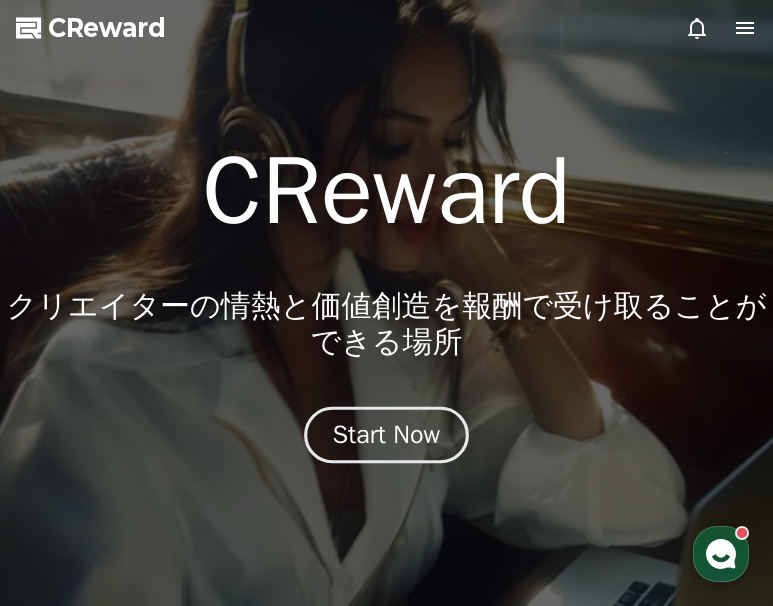click on "Start Now" at bounding box center [387, 435] 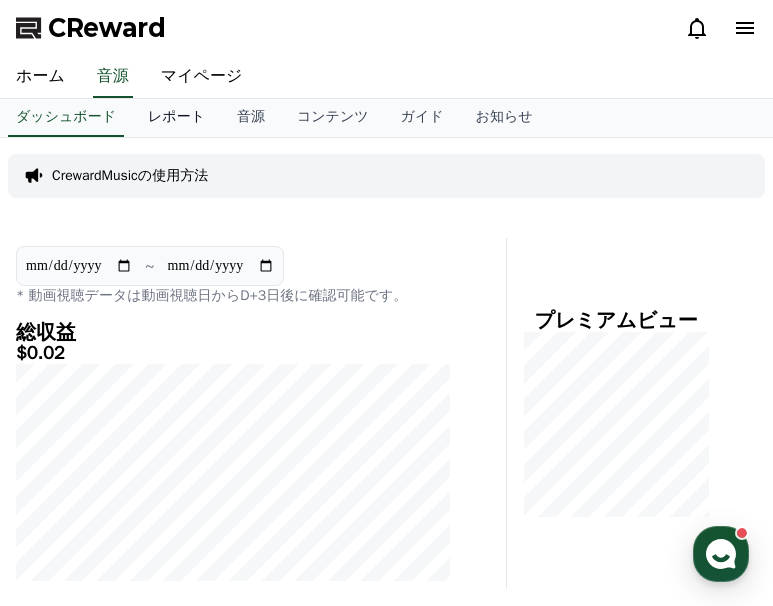 click on "レポート" at bounding box center (176, 118) 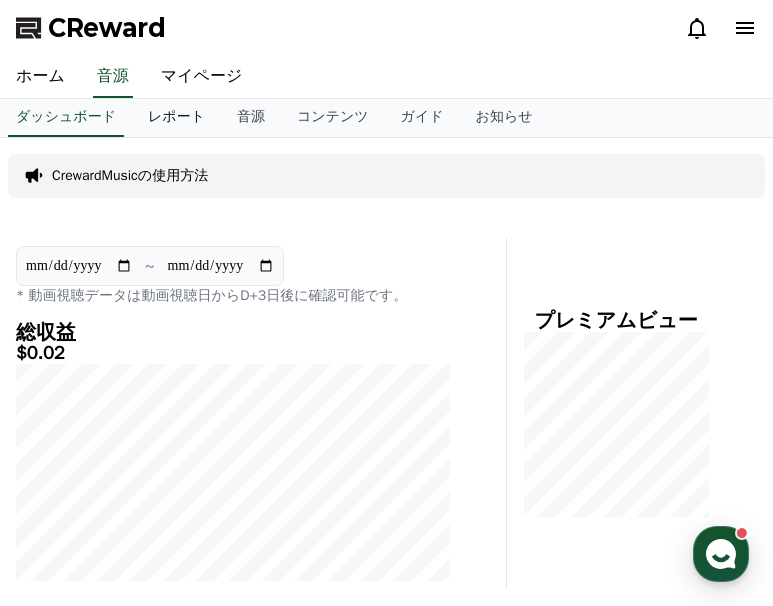 click on "レポート" at bounding box center [176, 118] 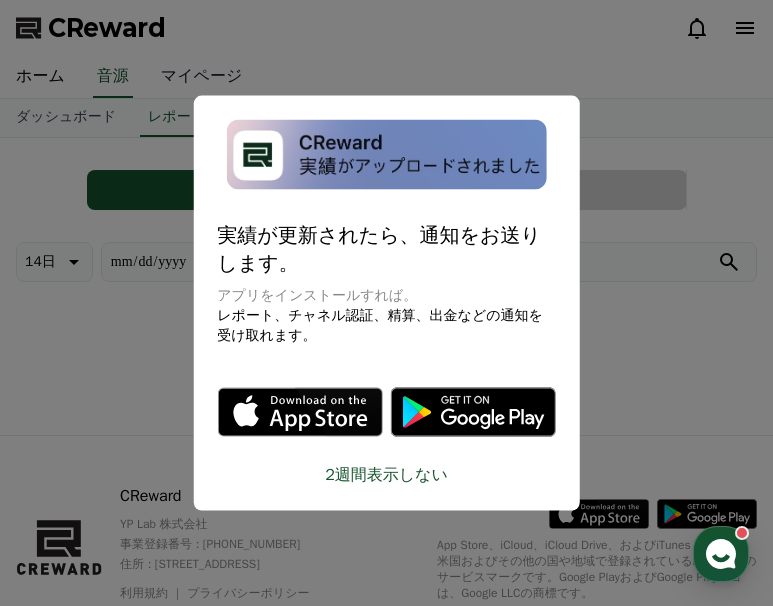 click at bounding box center (386, 303) 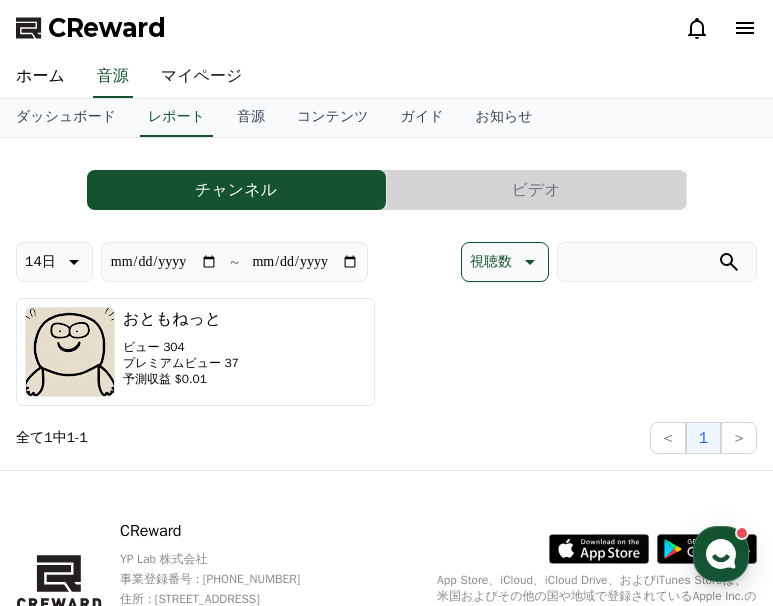 click on "マイページ" at bounding box center [202, 77] 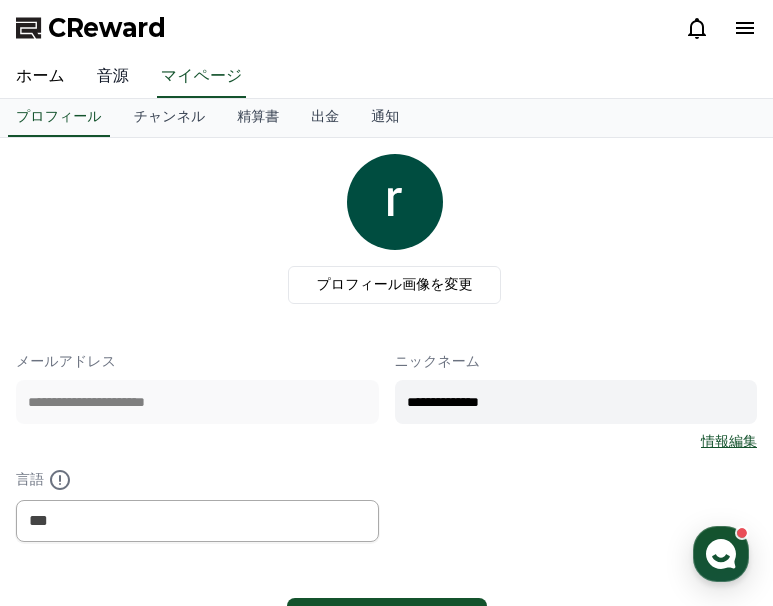 click on "音源" at bounding box center (113, 77) 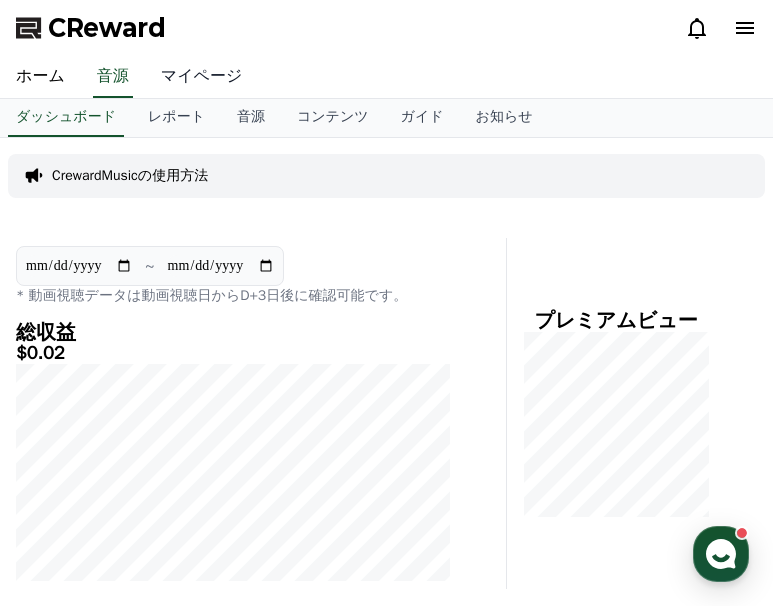 click on "マイページ" at bounding box center (202, 77) 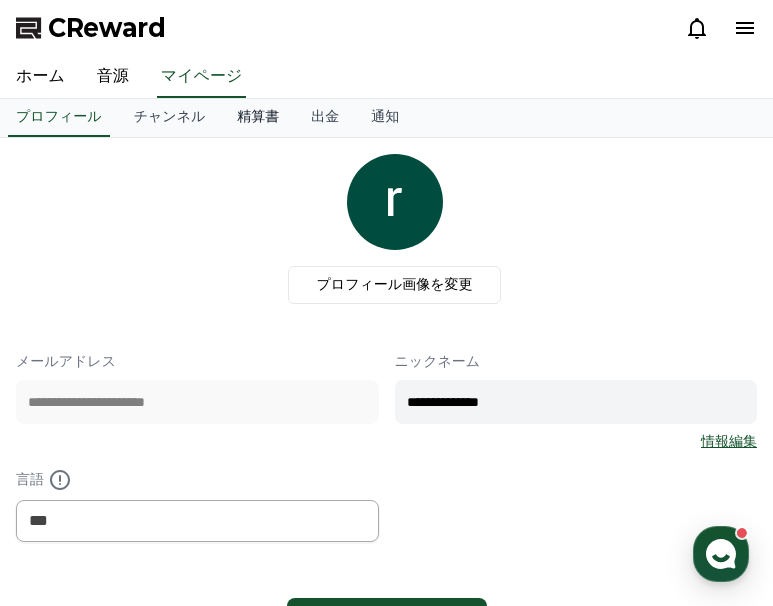 click on "精算書" at bounding box center (258, 118) 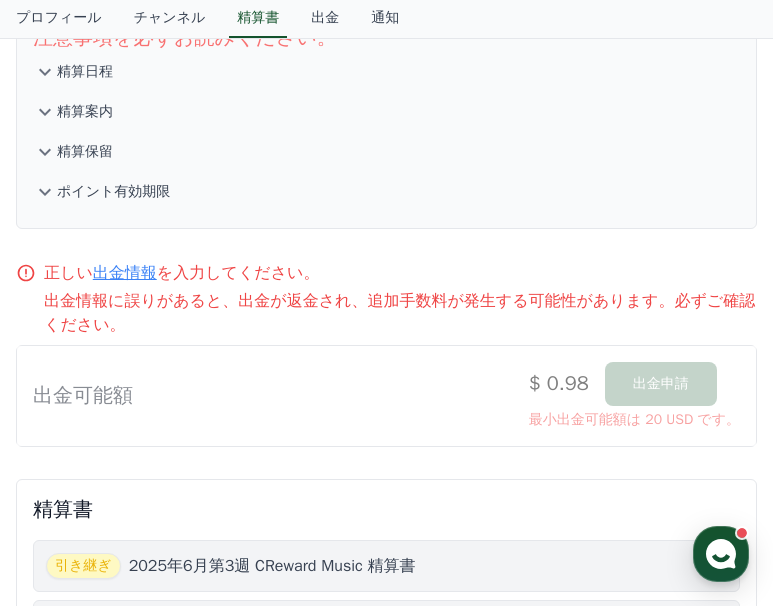 scroll, scrollTop: 200, scrollLeft: 0, axis: vertical 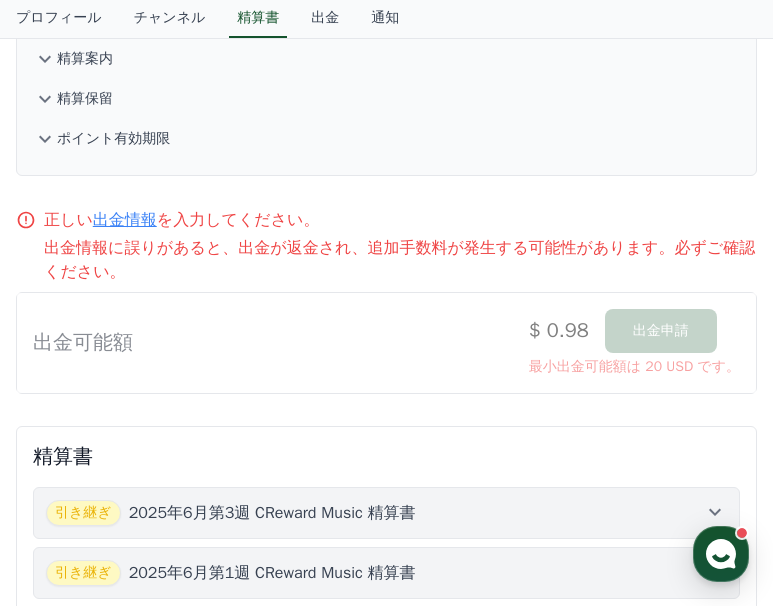 click at bounding box center [386, 343] 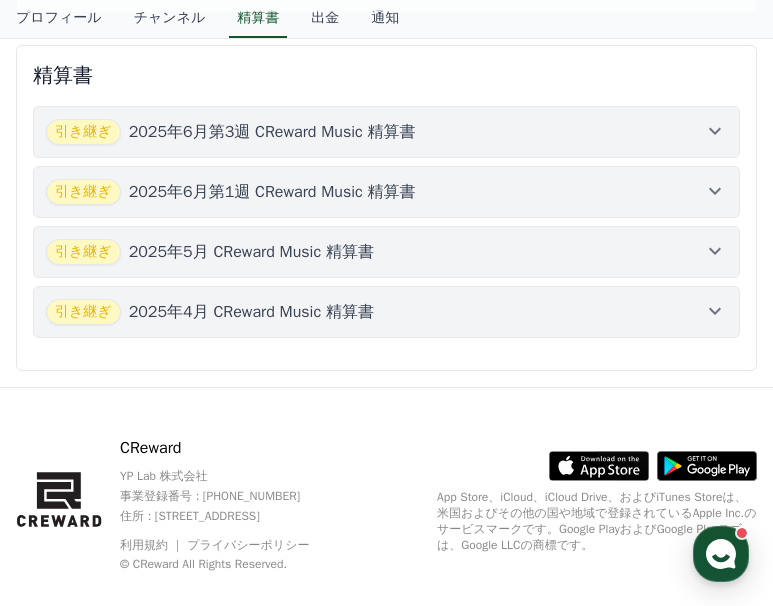 scroll, scrollTop: 487, scrollLeft: 0, axis: vertical 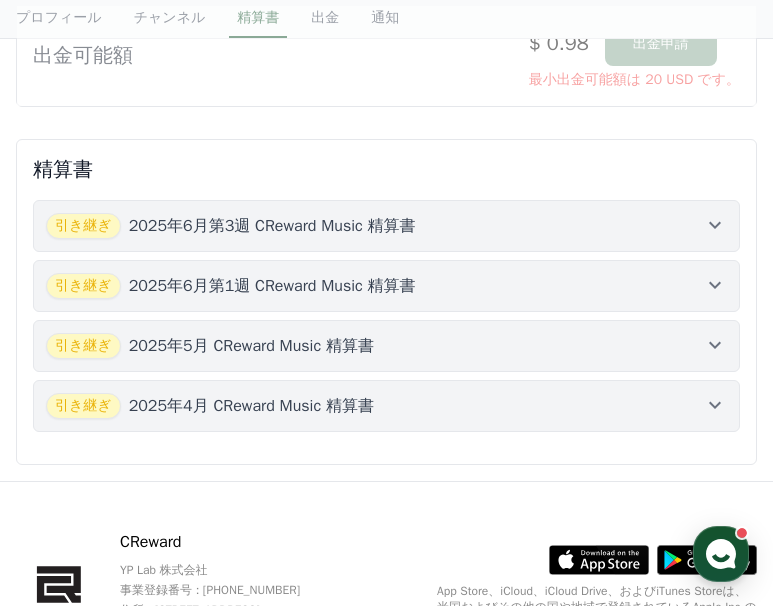 click on "2025年6月第3週 CReward Music 精算書" at bounding box center [272, 226] 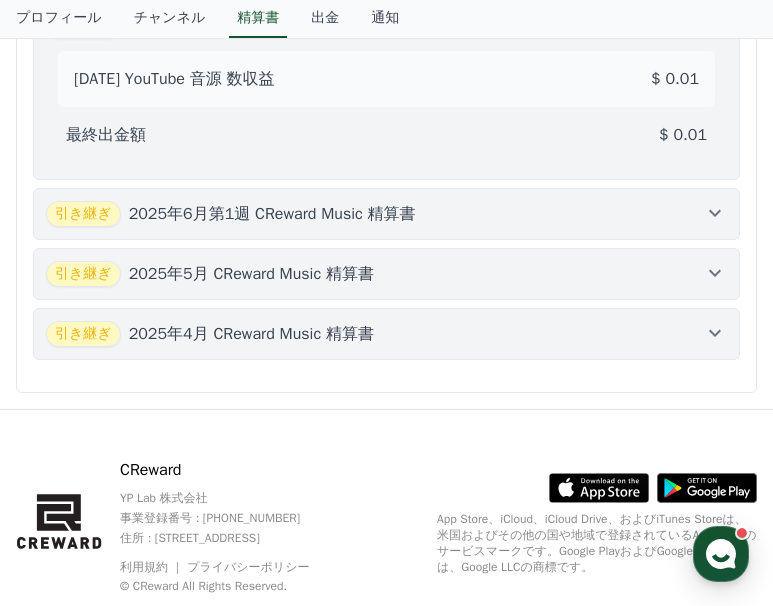 click on "引き継ぎ   2025年4月 CReward Music 精算書" at bounding box center [386, 334] 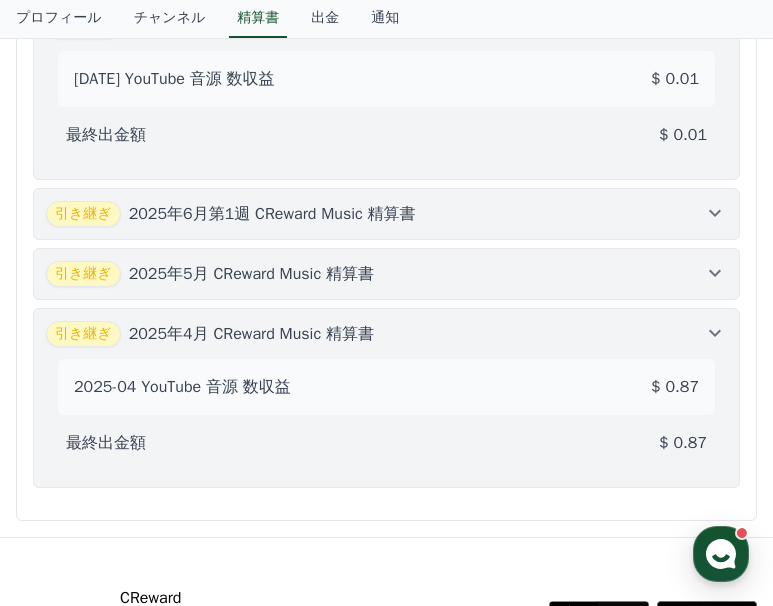 click on "引き継ぎ   2025年4月 CReward Music 精算書     2025-04 YouTube 音源 数収益   $ 0.87     最終出金額   $ 0.87" at bounding box center [386, 398] 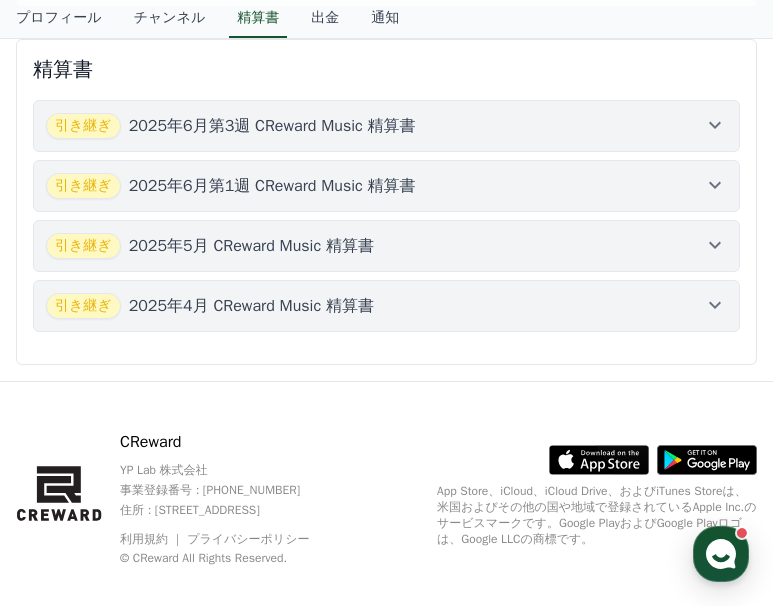 click on "引き継ぎ   2025年4月 CReward Music 精算書" at bounding box center (386, 306) 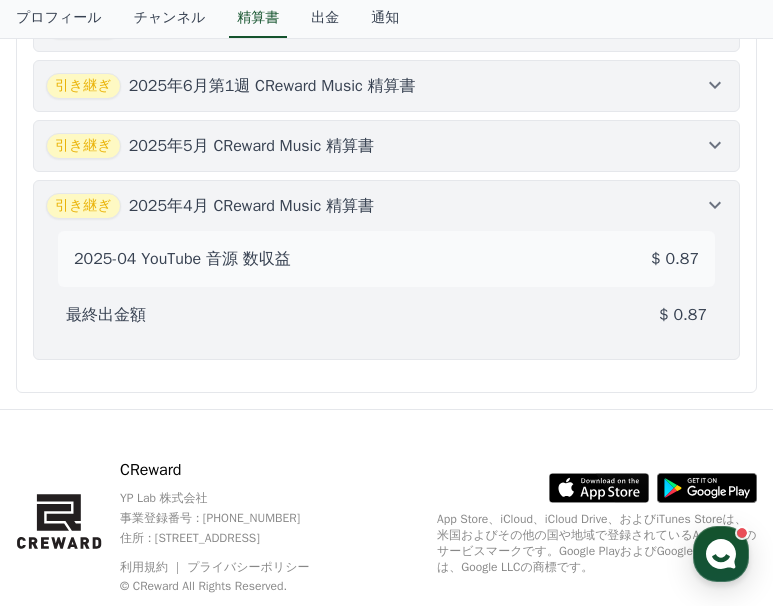 click on "引き継ぎ   2025年5月 CReward Music 精算書" at bounding box center (386, 146) 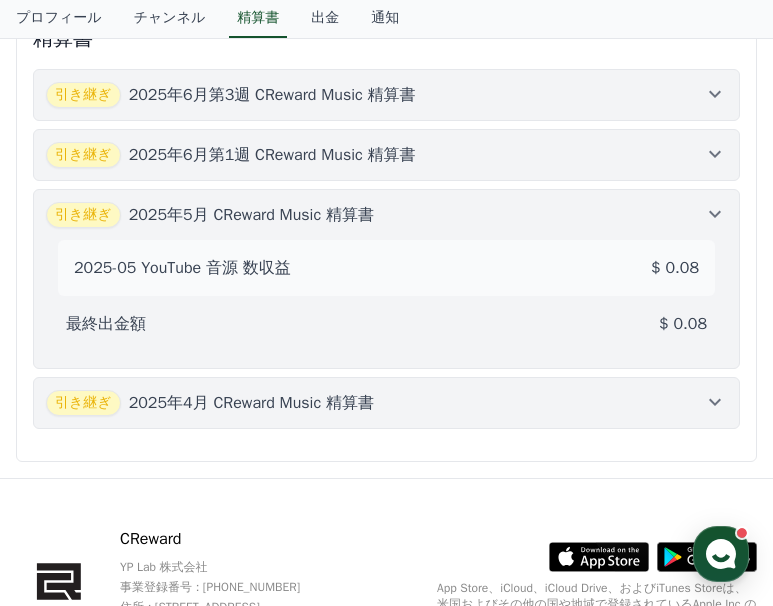 scroll, scrollTop: 587, scrollLeft: 0, axis: vertical 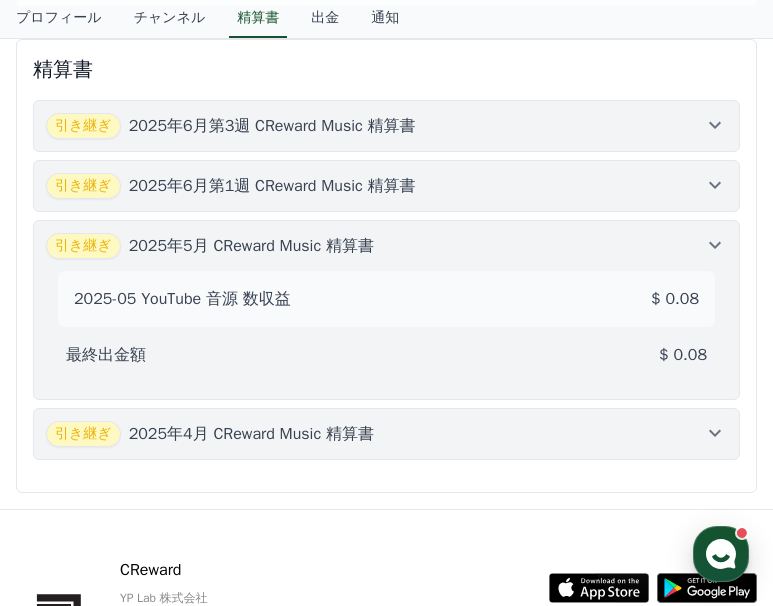 click on "引き継ぎ   2025年6月第1週 CReward Music 精算書" at bounding box center (386, 186) 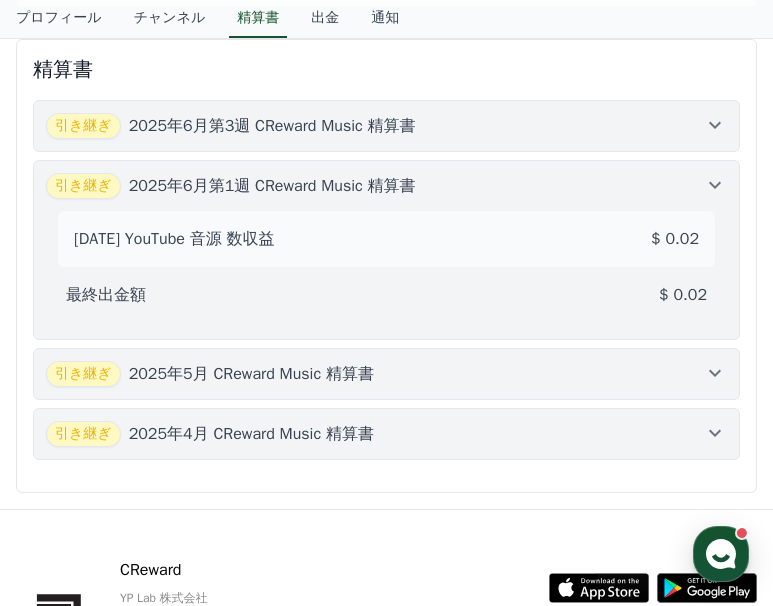 click on "引き継ぎ   2025年6月第3週 CReward Music 精算書" at bounding box center (386, 126) 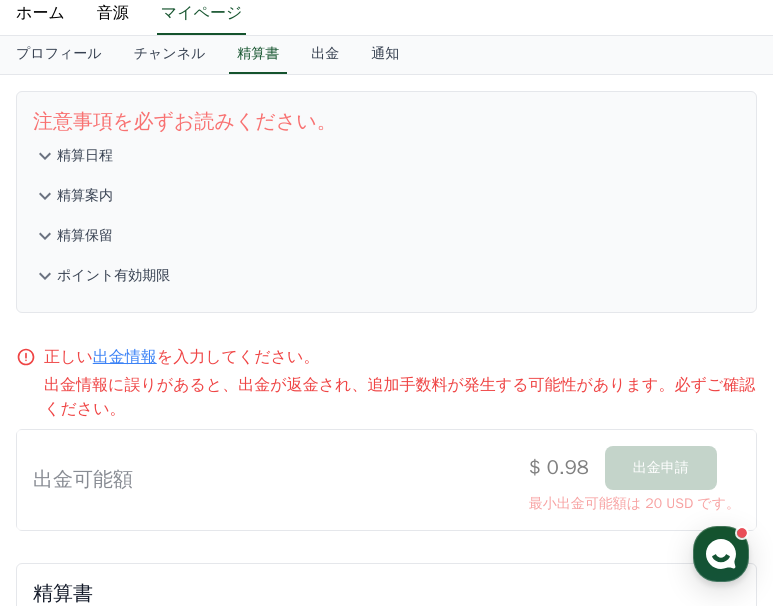 scroll, scrollTop: 0, scrollLeft: 0, axis: both 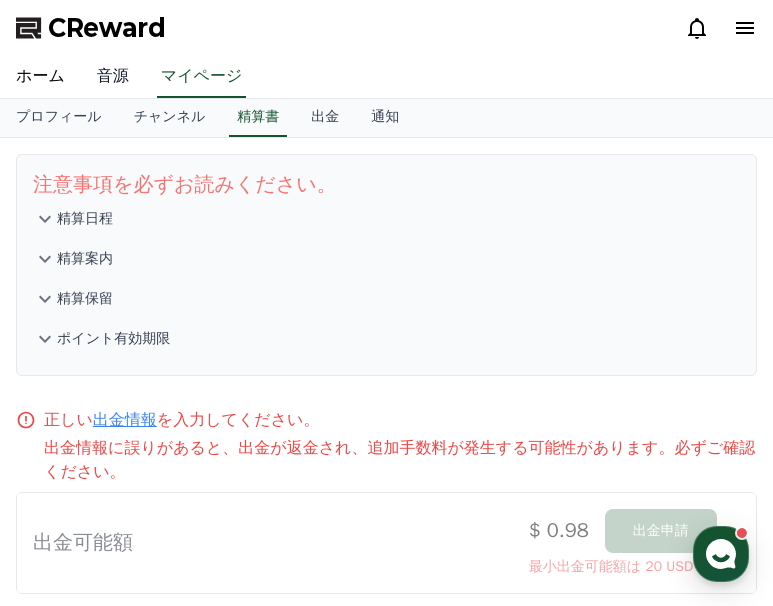 click on "音源" at bounding box center (113, 77) 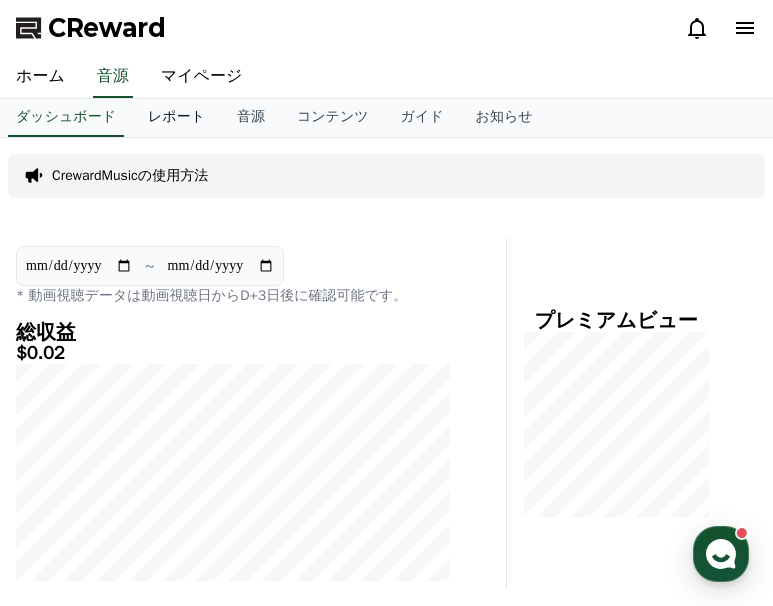 click on "レポート" at bounding box center (176, 118) 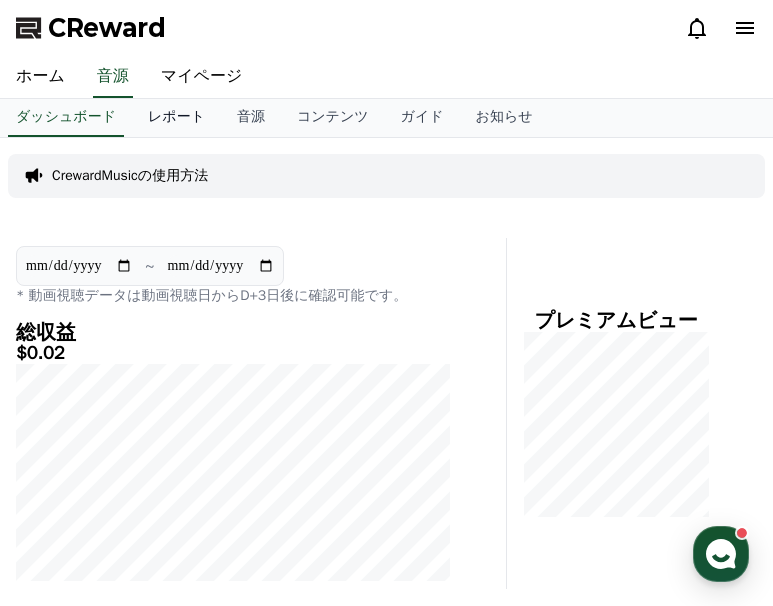 click on "レポート" at bounding box center (176, 118) 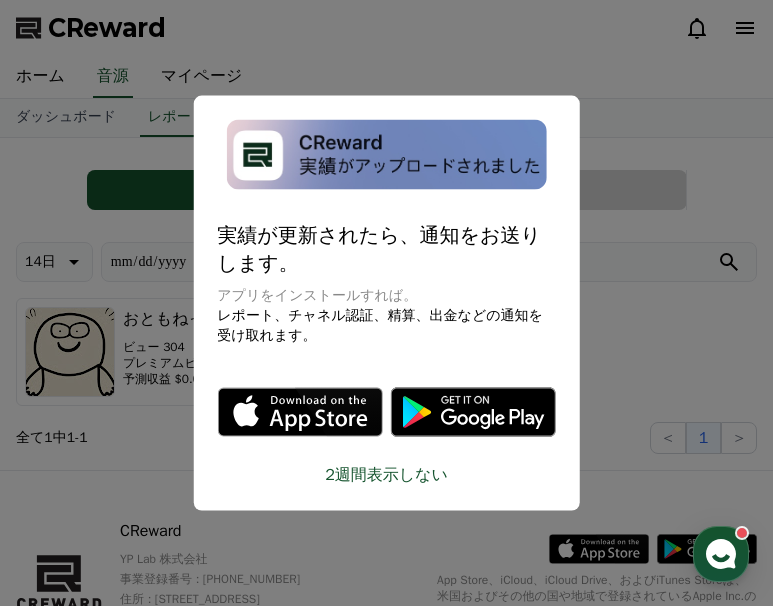 click at bounding box center [386, 303] 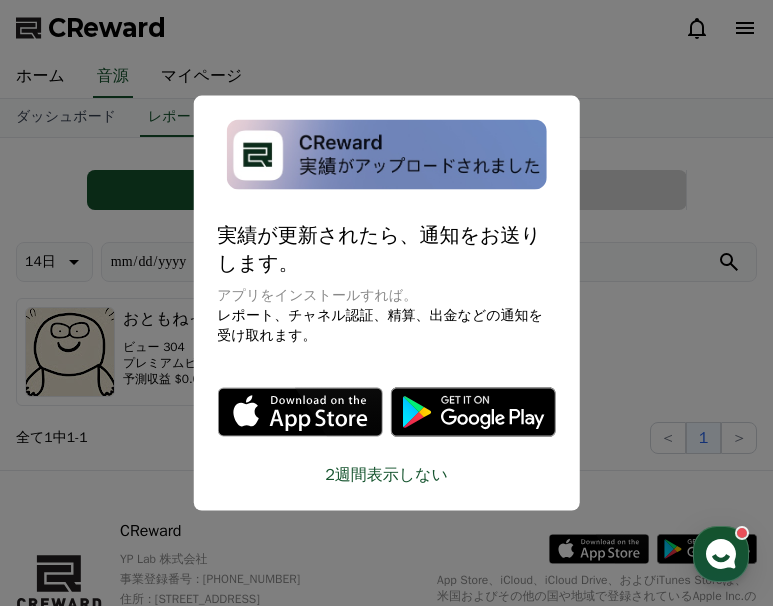 click on "ダッシュボード" at bounding box center (66, 118) 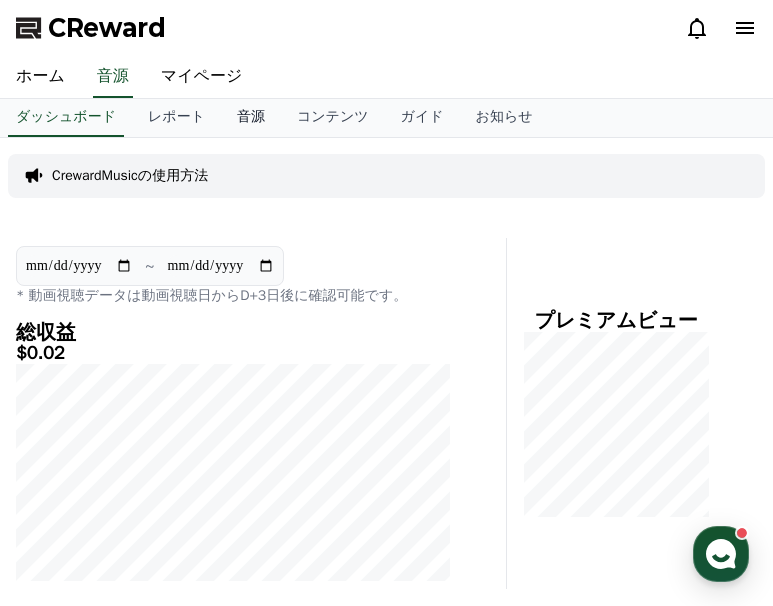 click on "音源" at bounding box center [251, 118] 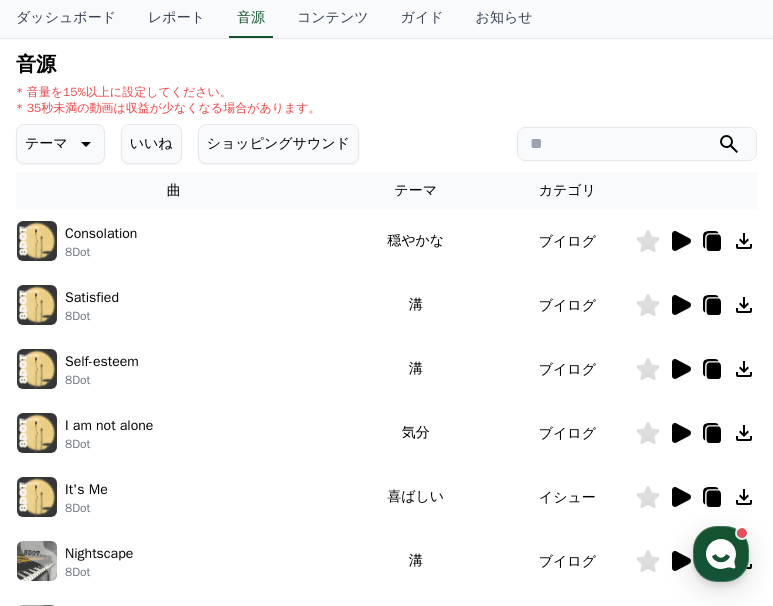 scroll, scrollTop: 300, scrollLeft: 0, axis: vertical 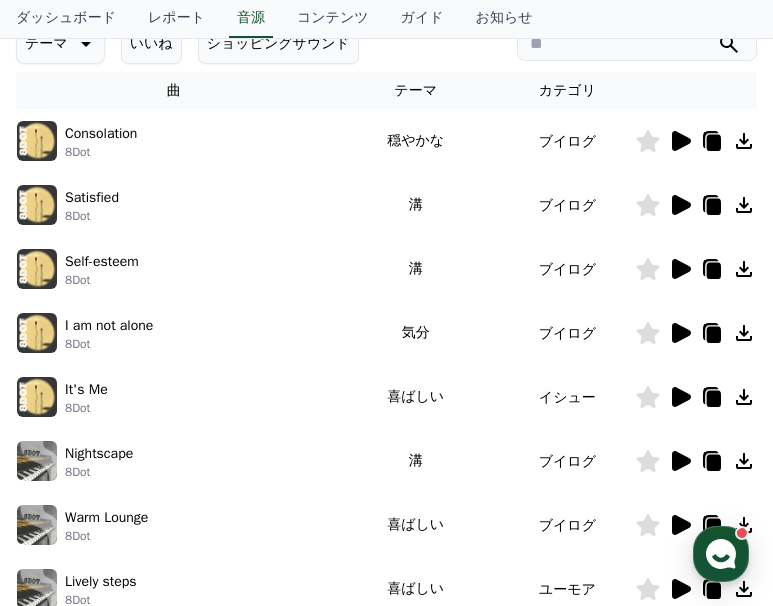 click 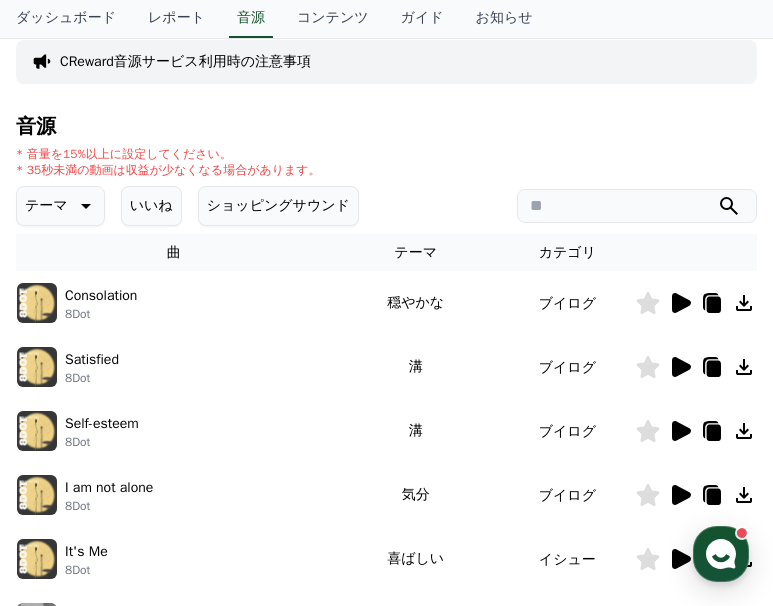 scroll, scrollTop: 100, scrollLeft: 0, axis: vertical 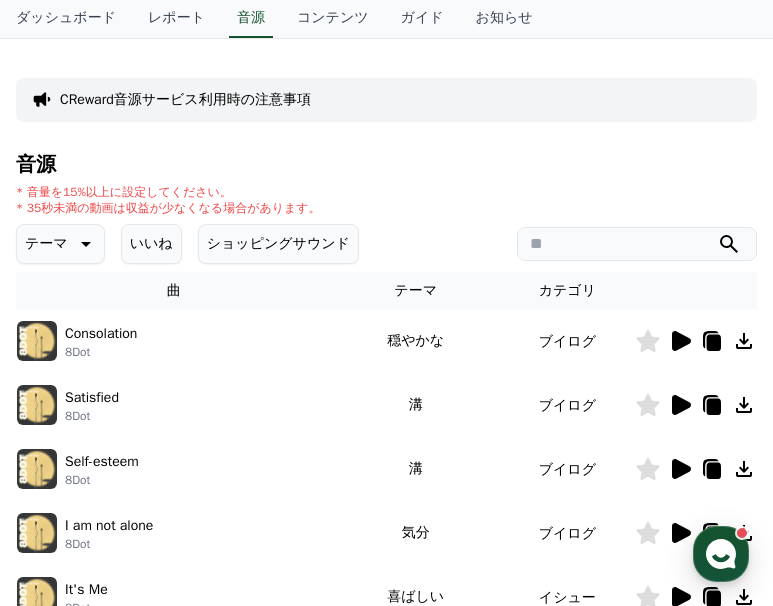 click 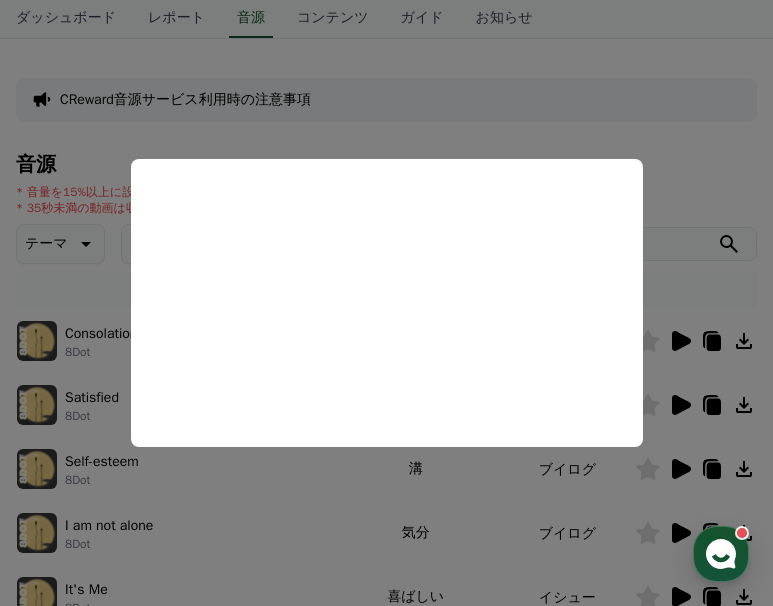 click at bounding box center [386, 303] 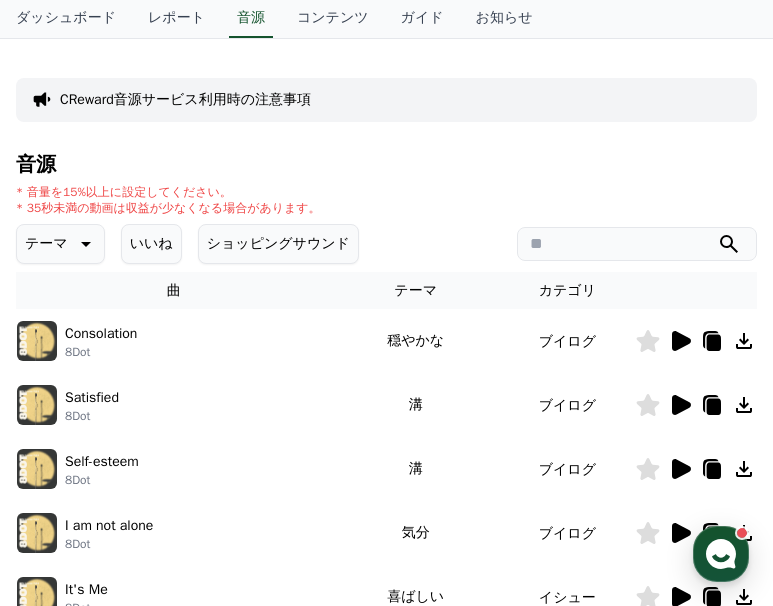 click 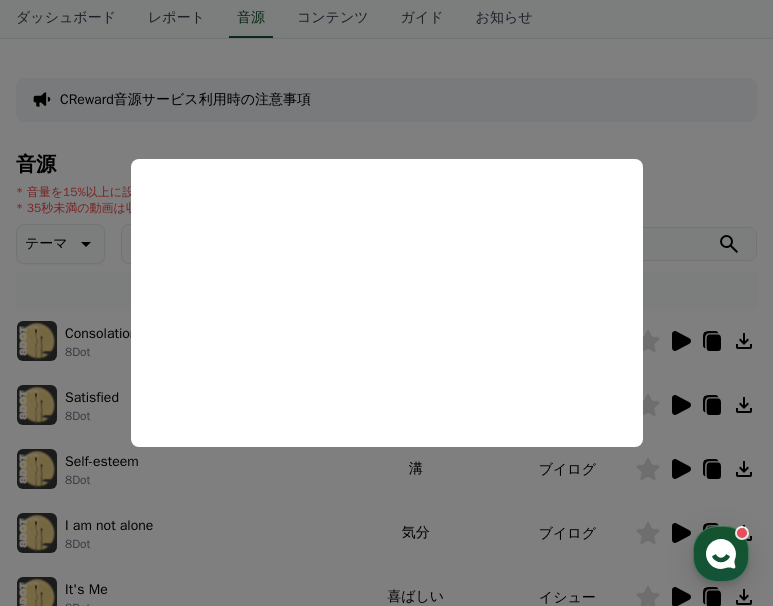 click at bounding box center [386, 303] 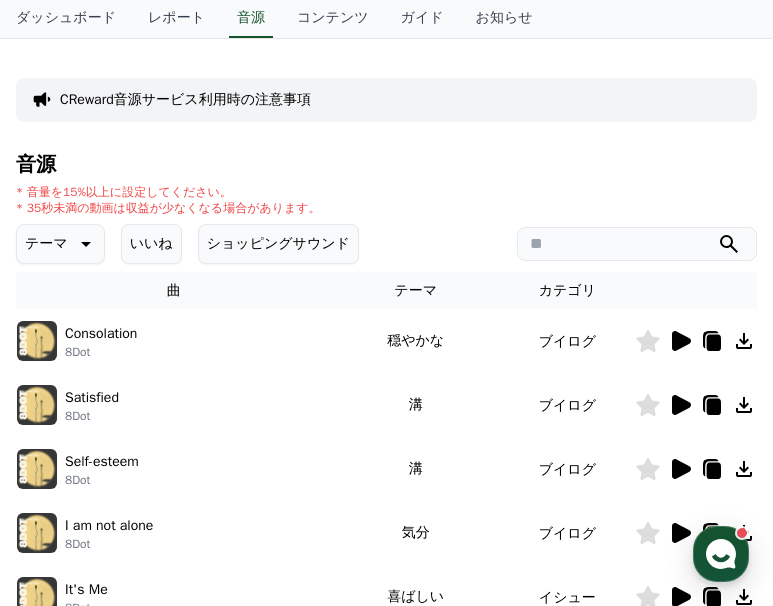 click 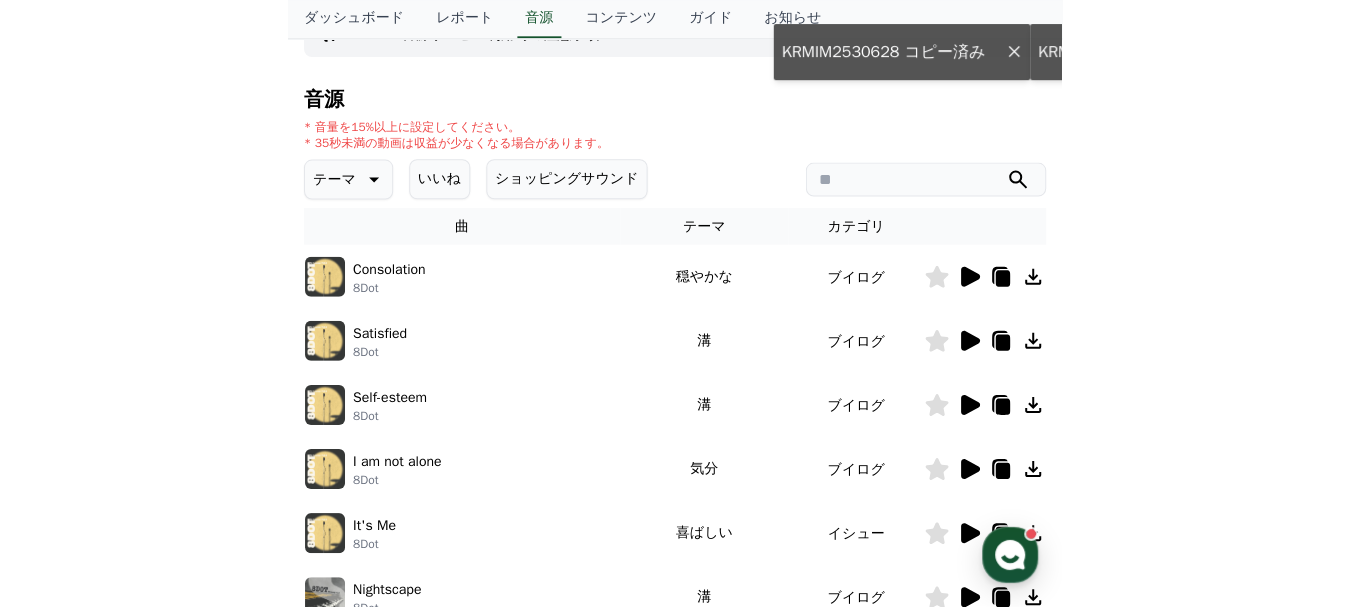 scroll, scrollTop: 200, scrollLeft: 0, axis: vertical 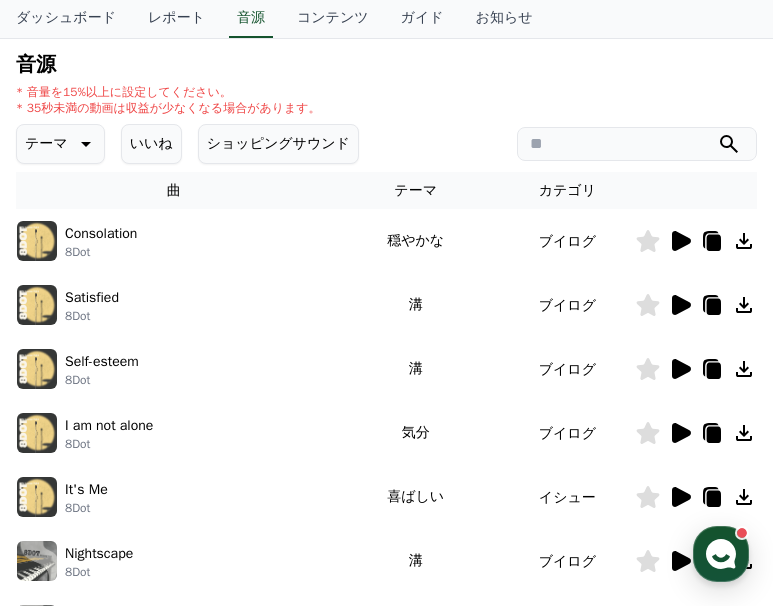 click 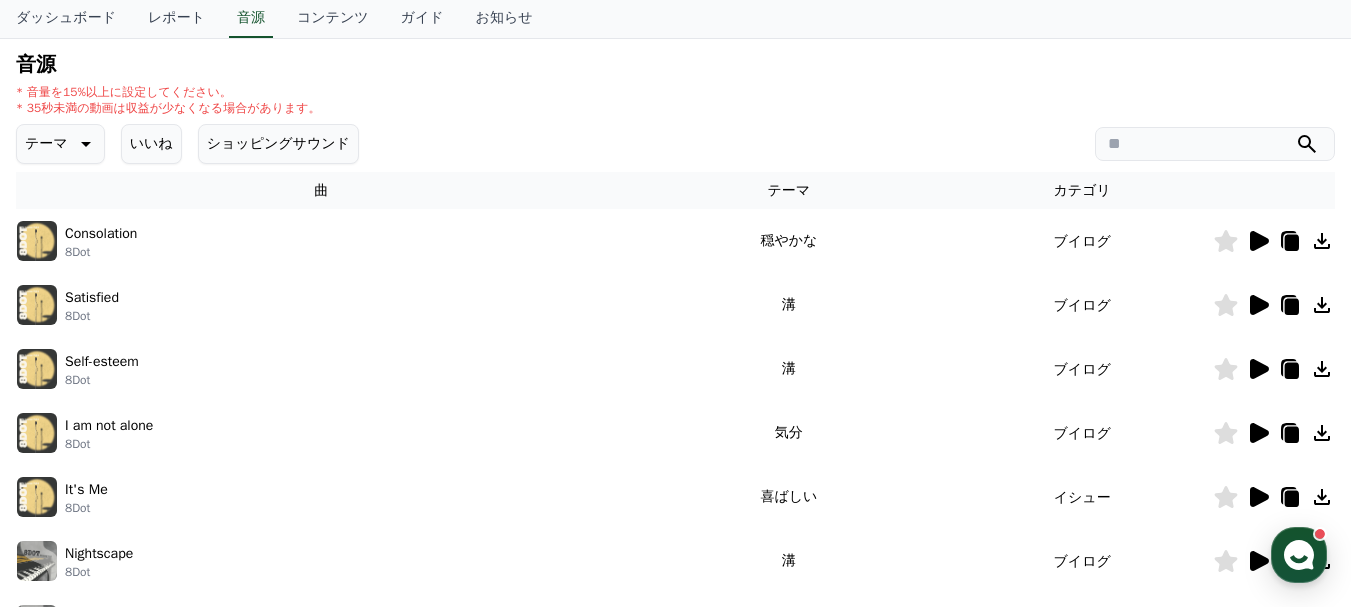 click 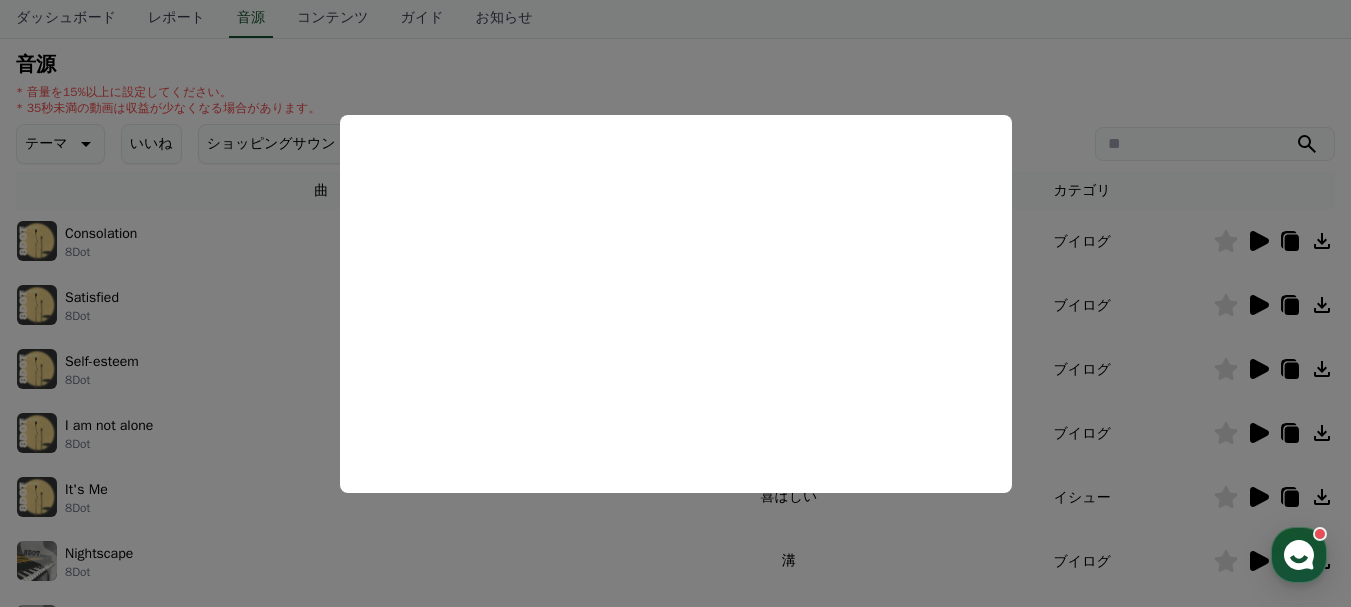 click at bounding box center [675, 303] 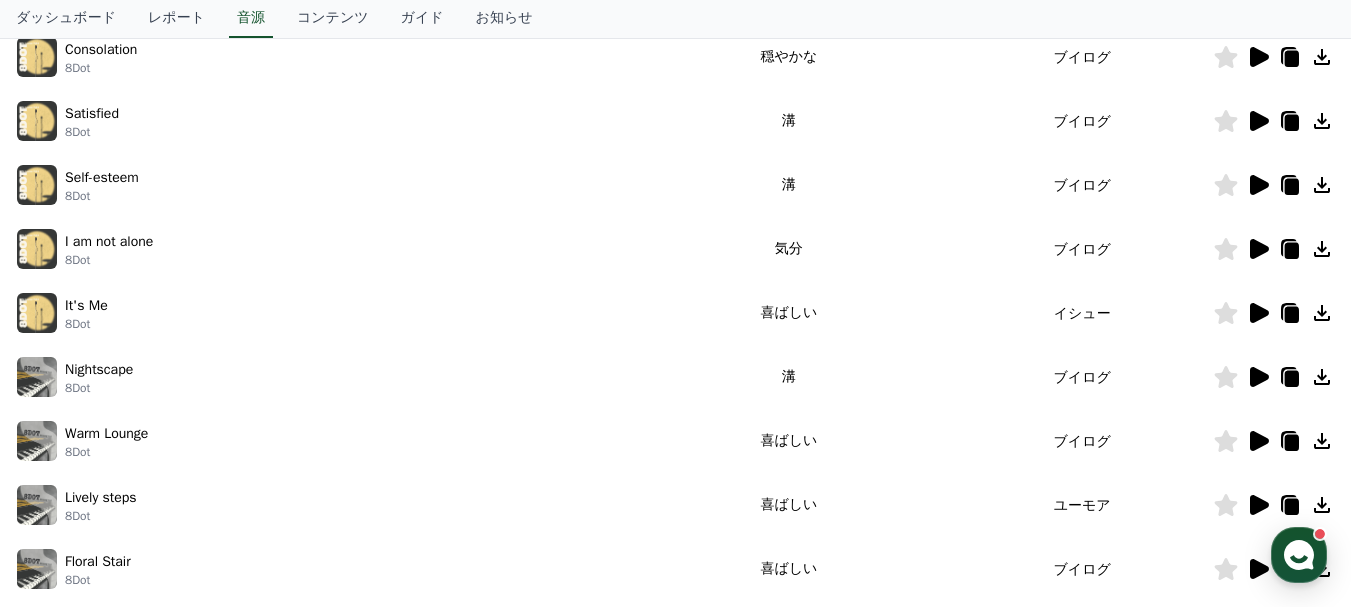 scroll, scrollTop: 400, scrollLeft: 0, axis: vertical 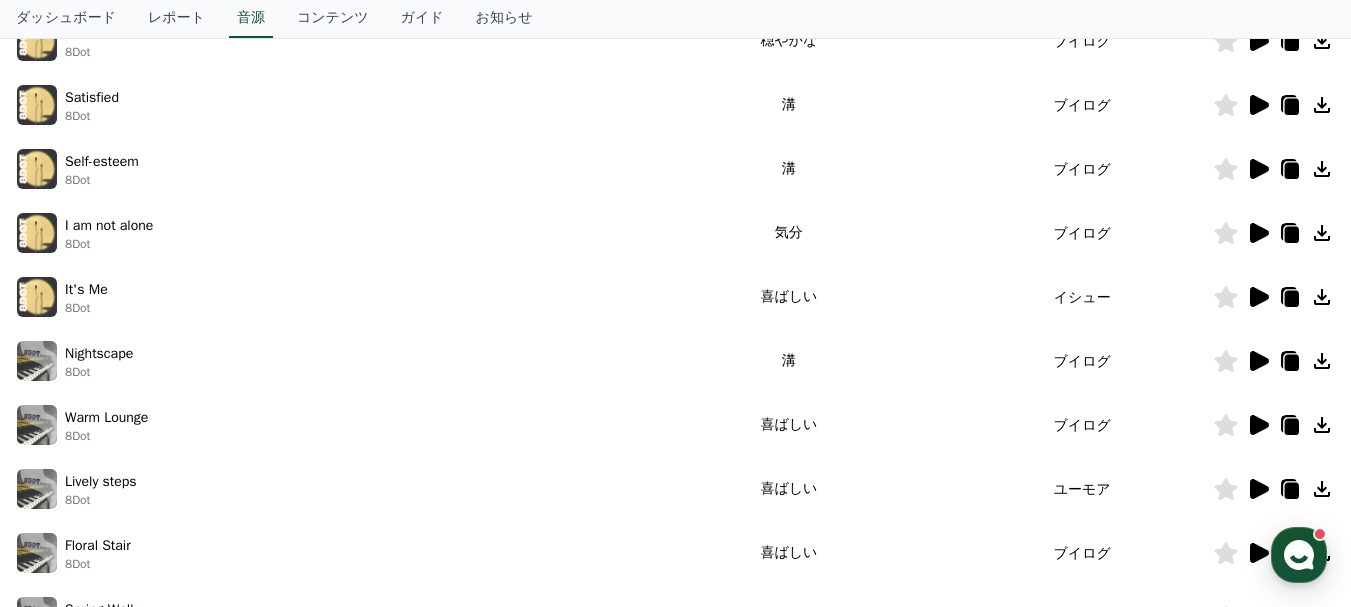 click 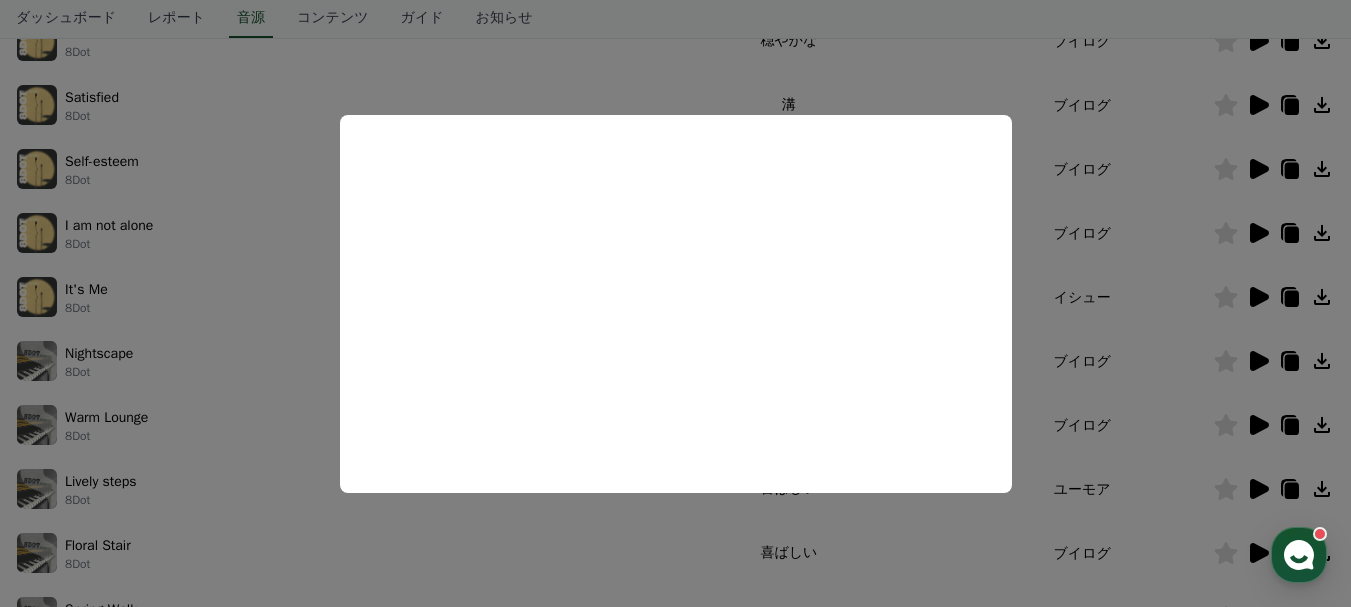 click at bounding box center (675, 303) 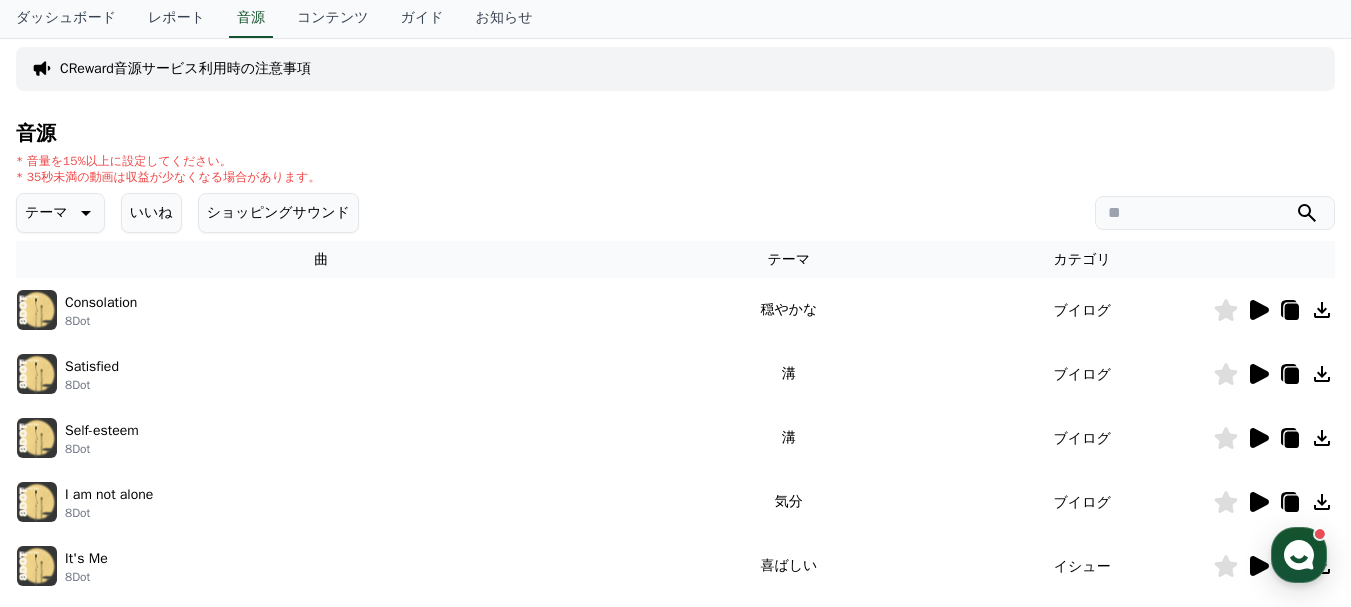 scroll, scrollTop: 100, scrollLeft: 0, axis: vertical 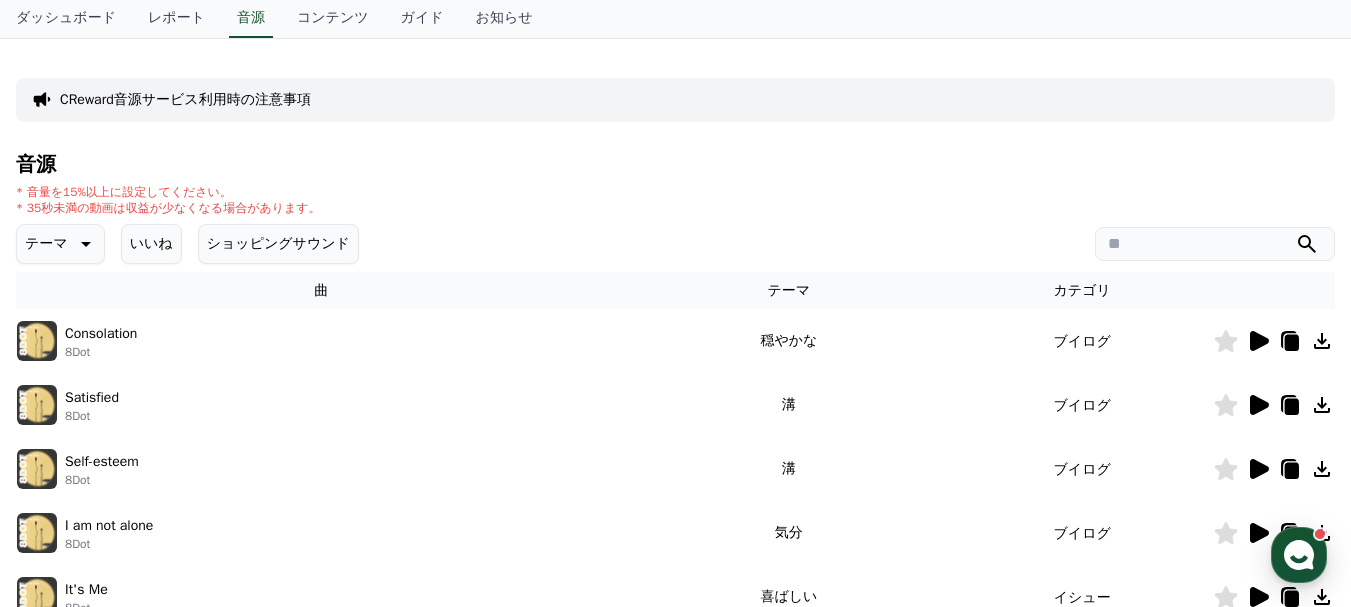 click on "テーマ" at bounding box center (60, 244) 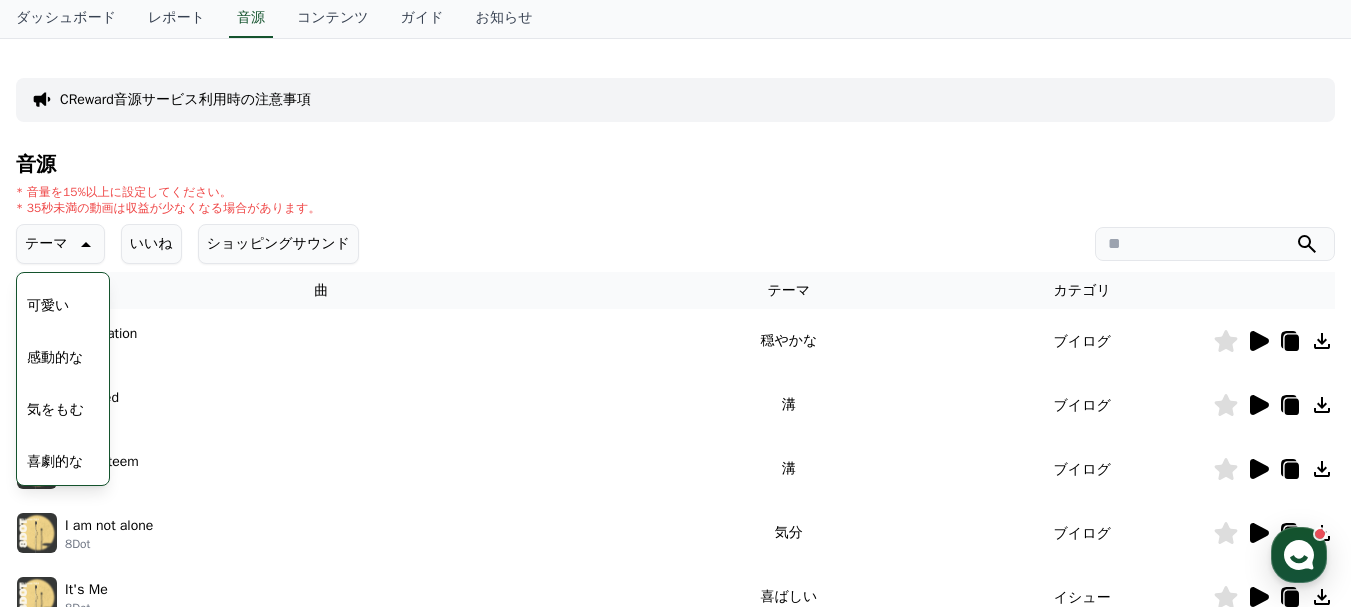 scroll, scrollTop: 824, scrollLeft: 0, axis: vertical 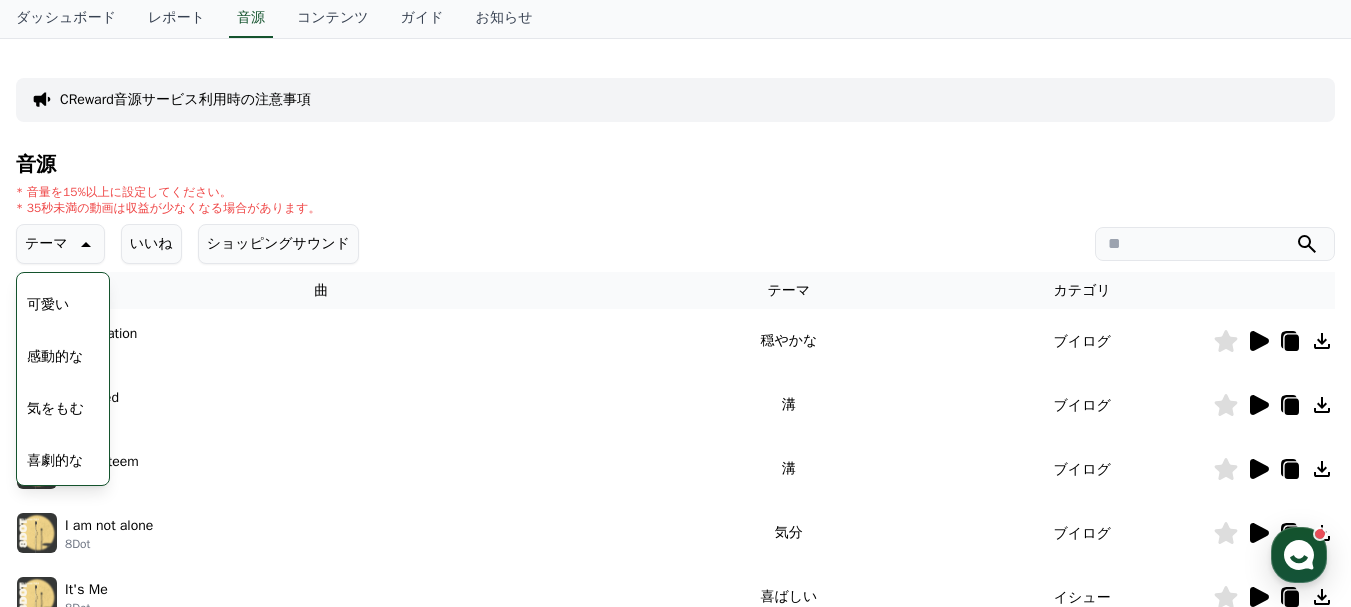 click on "喜劇的な" at bounding box center (55, 461) 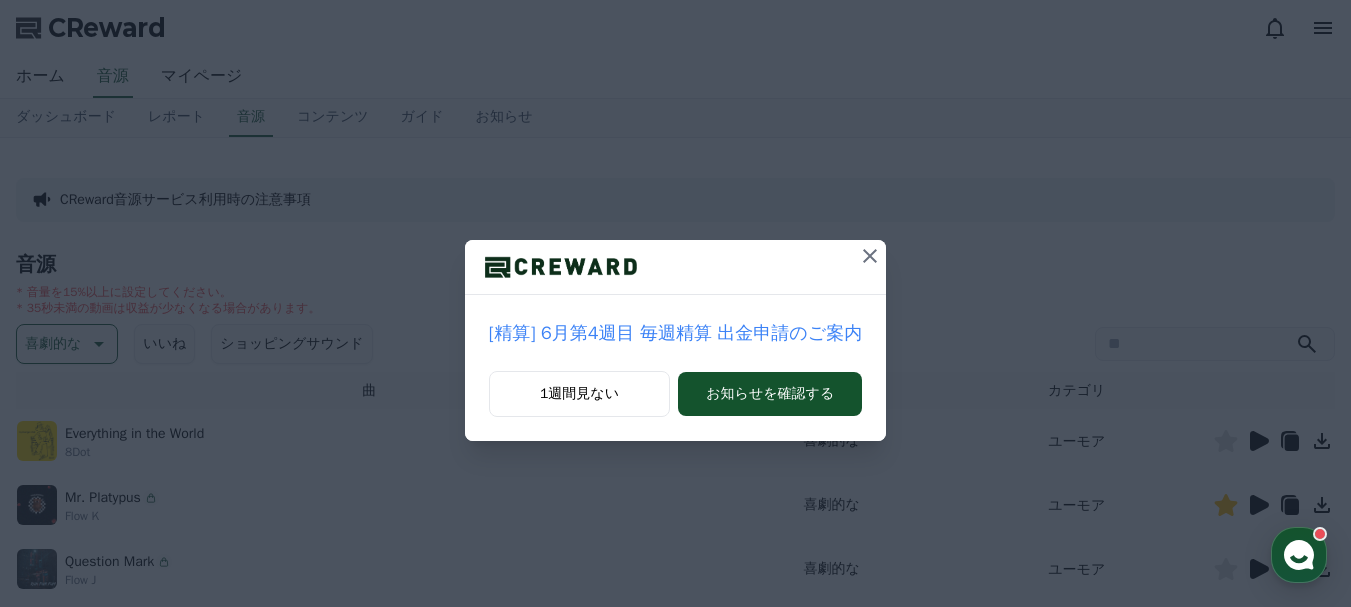 scroll, scrollTop: 0, scrollLeft: 0, axis: both 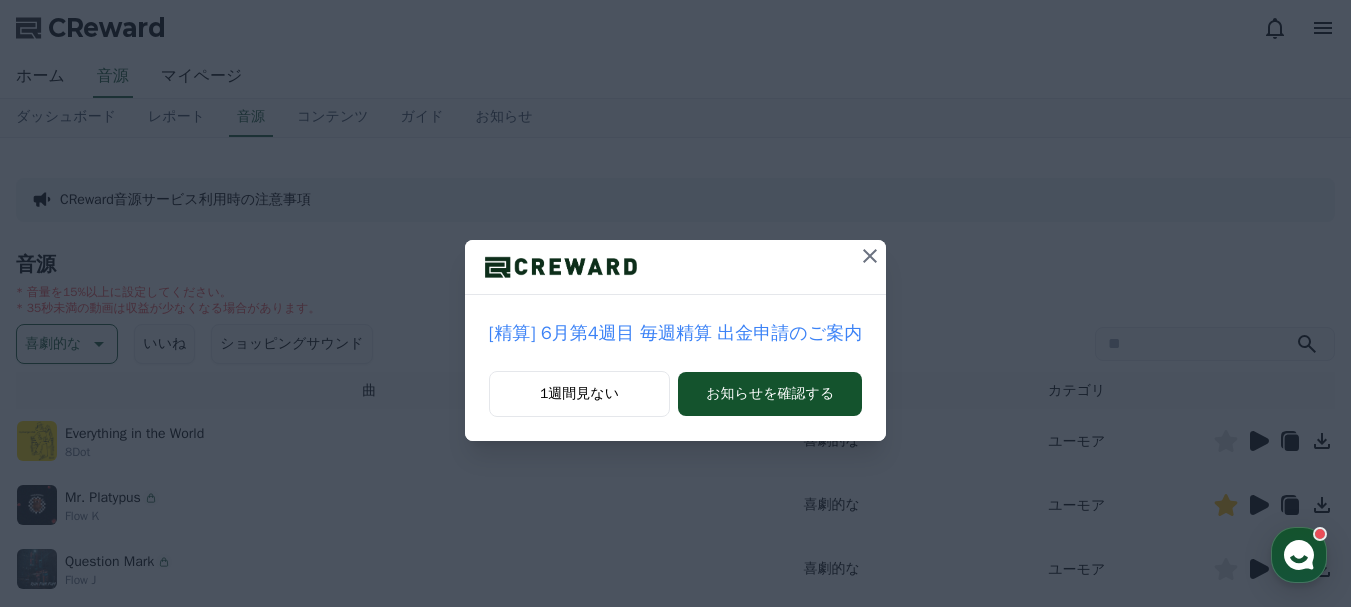 click 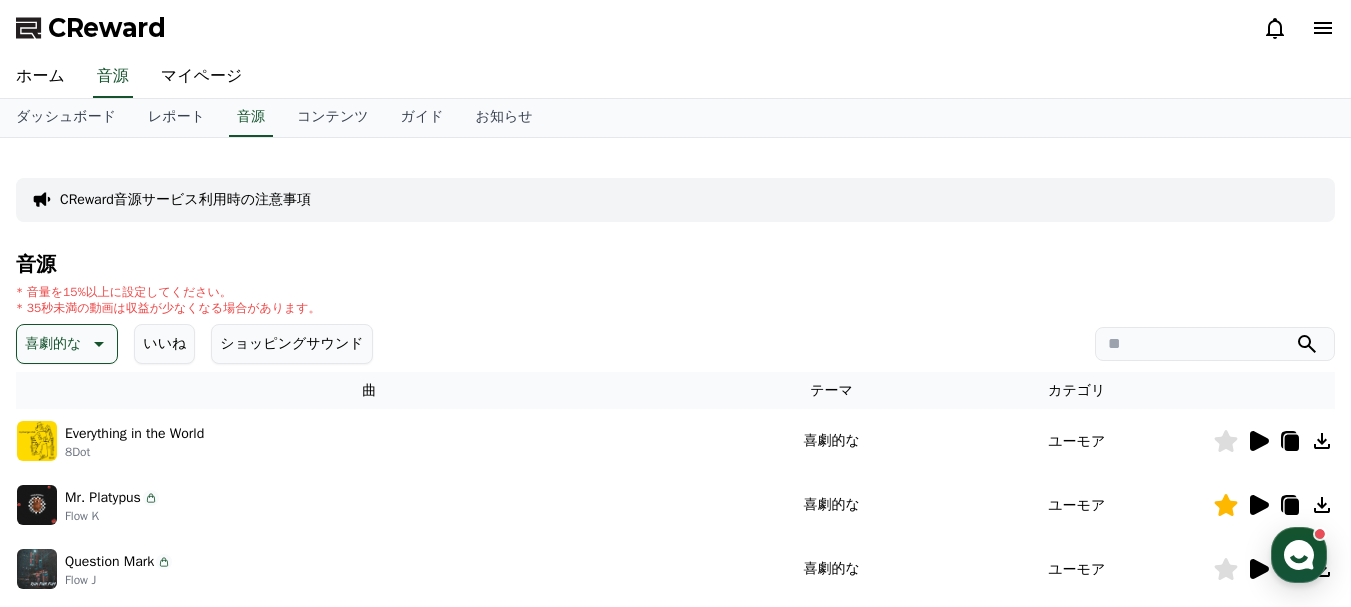 click 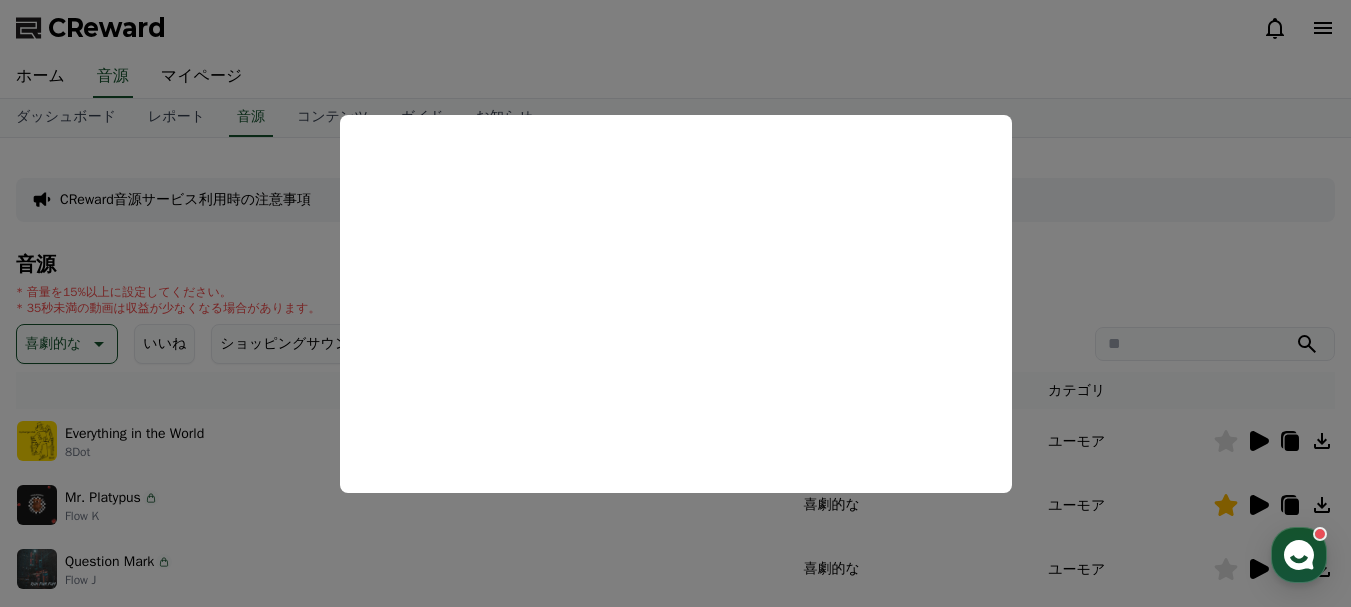 click at bounding box center [675, 303] 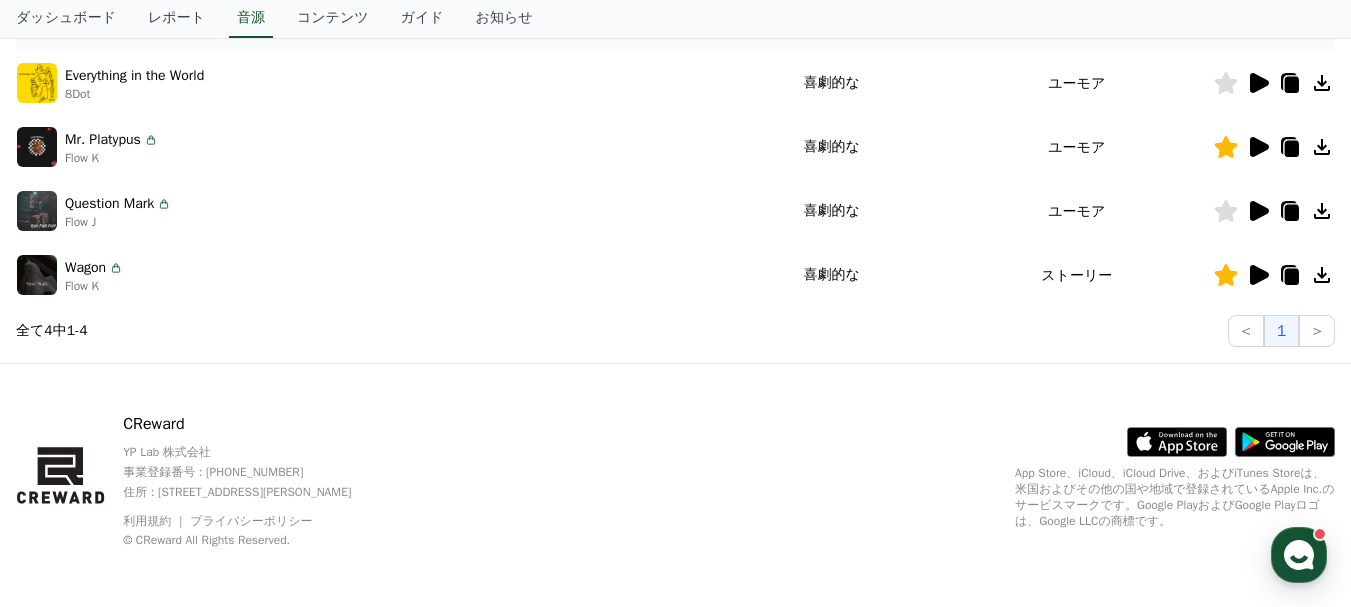 scroll, scrollTop: 363, scrollLeft: 0, axis: vertical 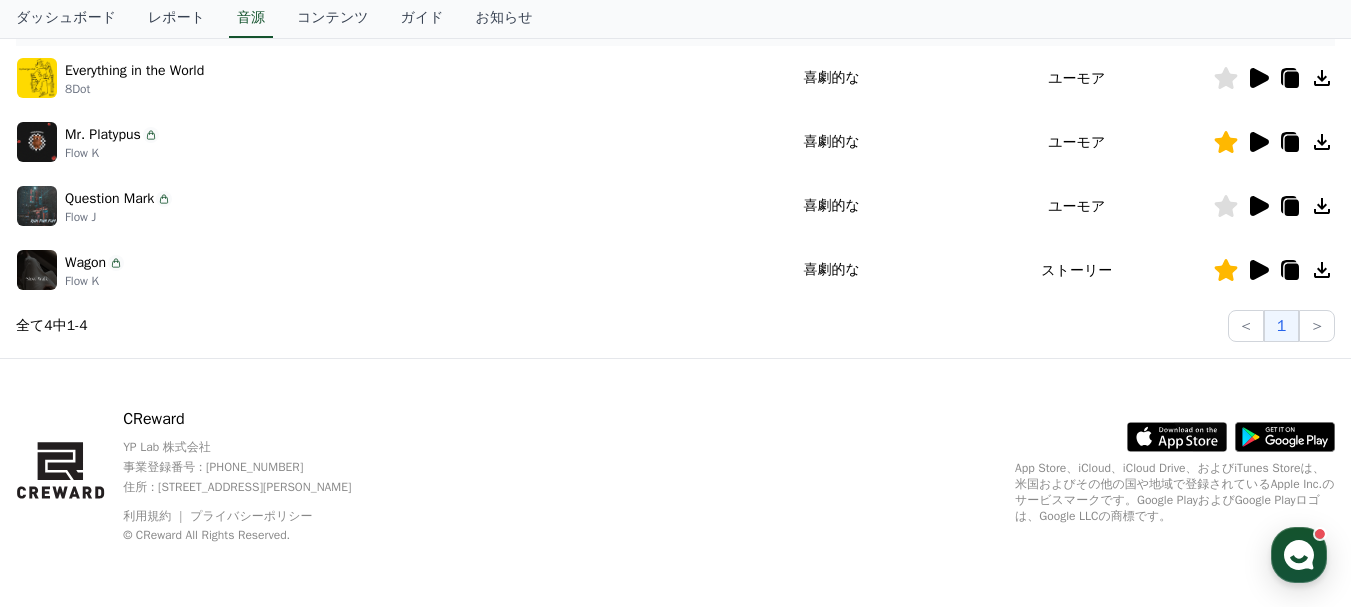 click 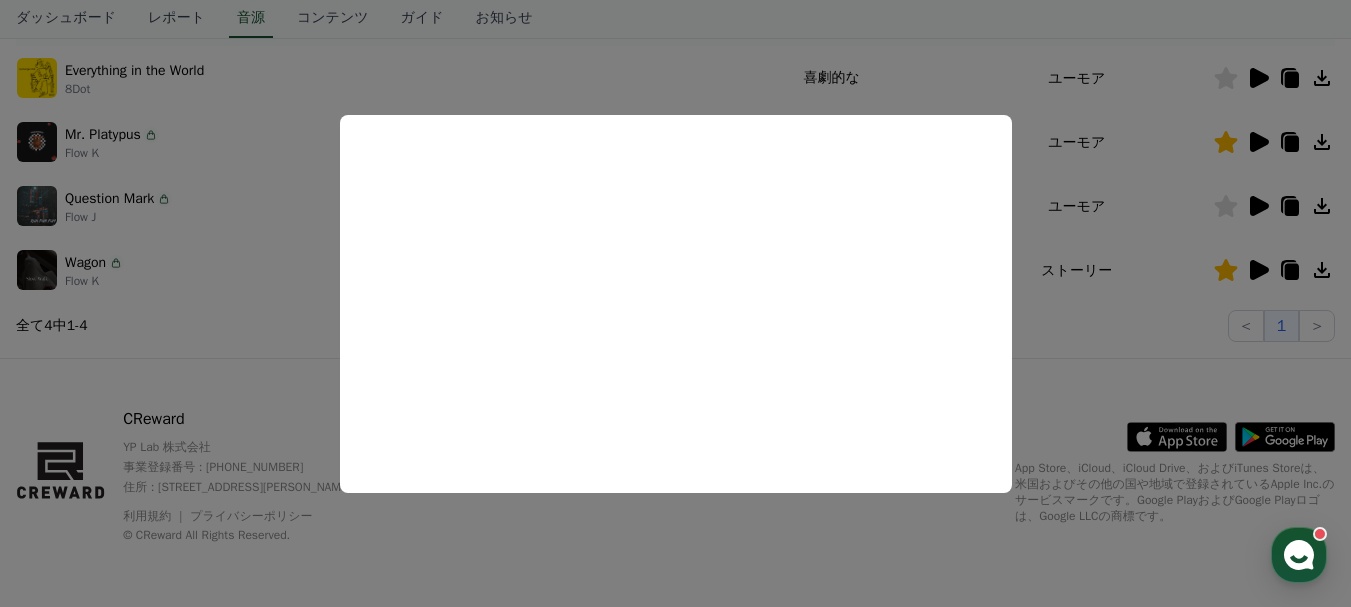 scroll, scrollTop: 202, scrollLeft: 0, axis: vertical 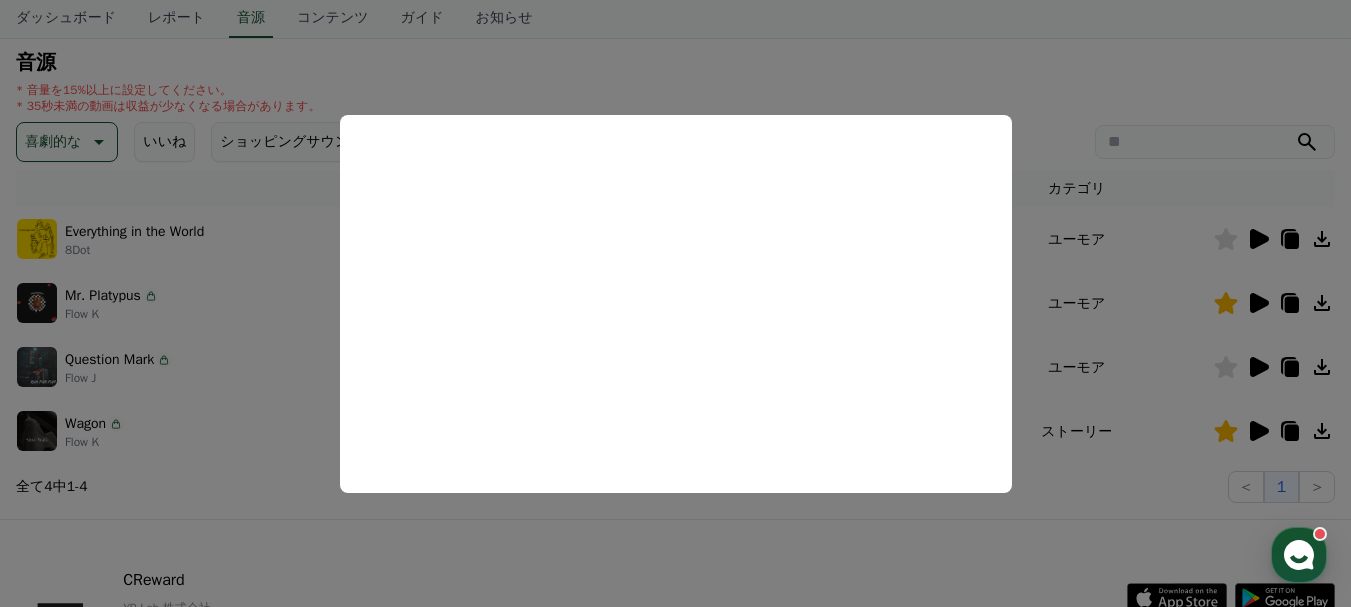 click at bounding box center [675, 303] 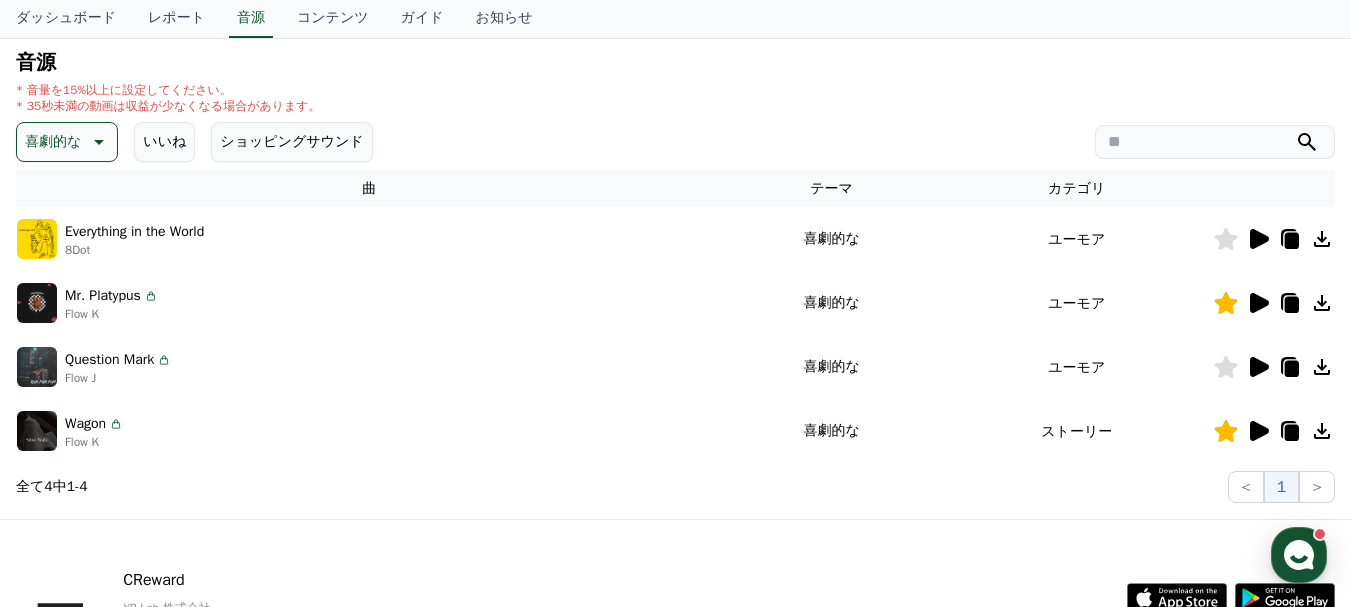 click 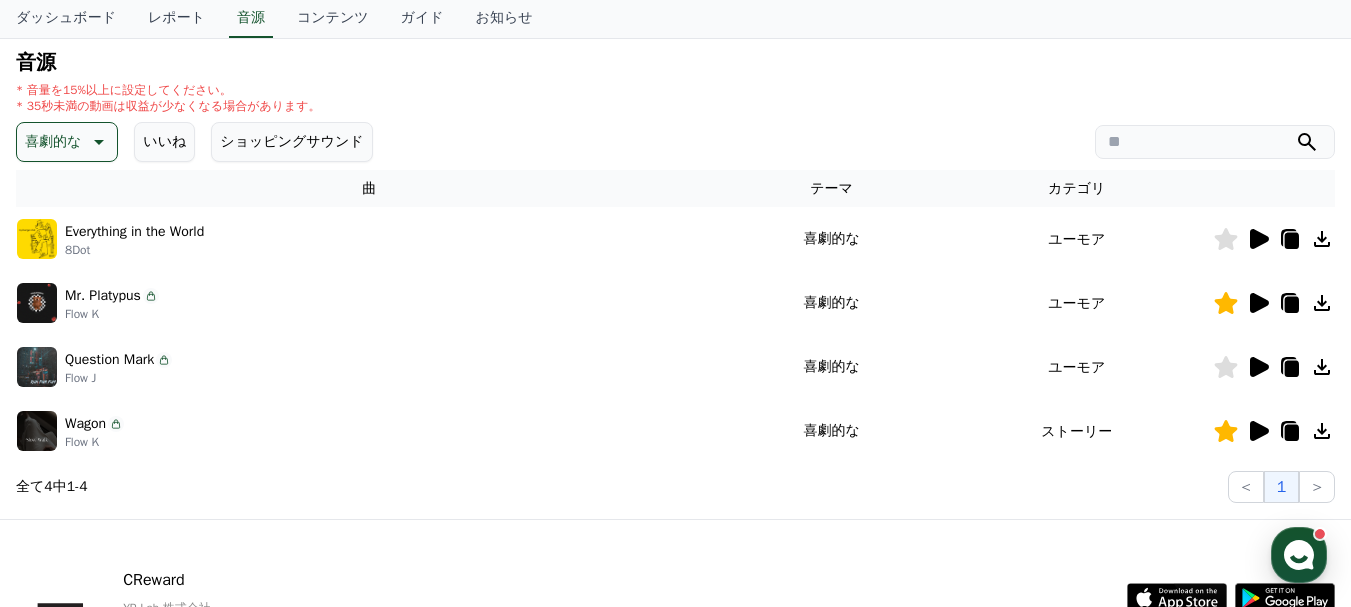 click 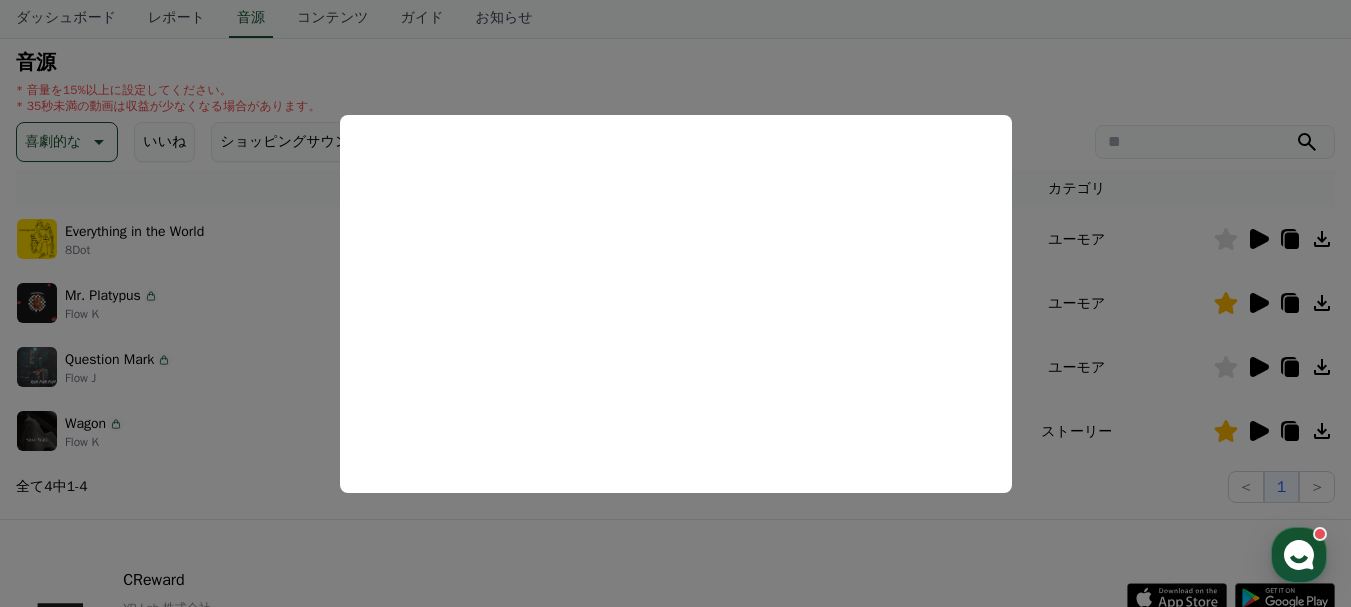 click at bounding box center (675, 303) 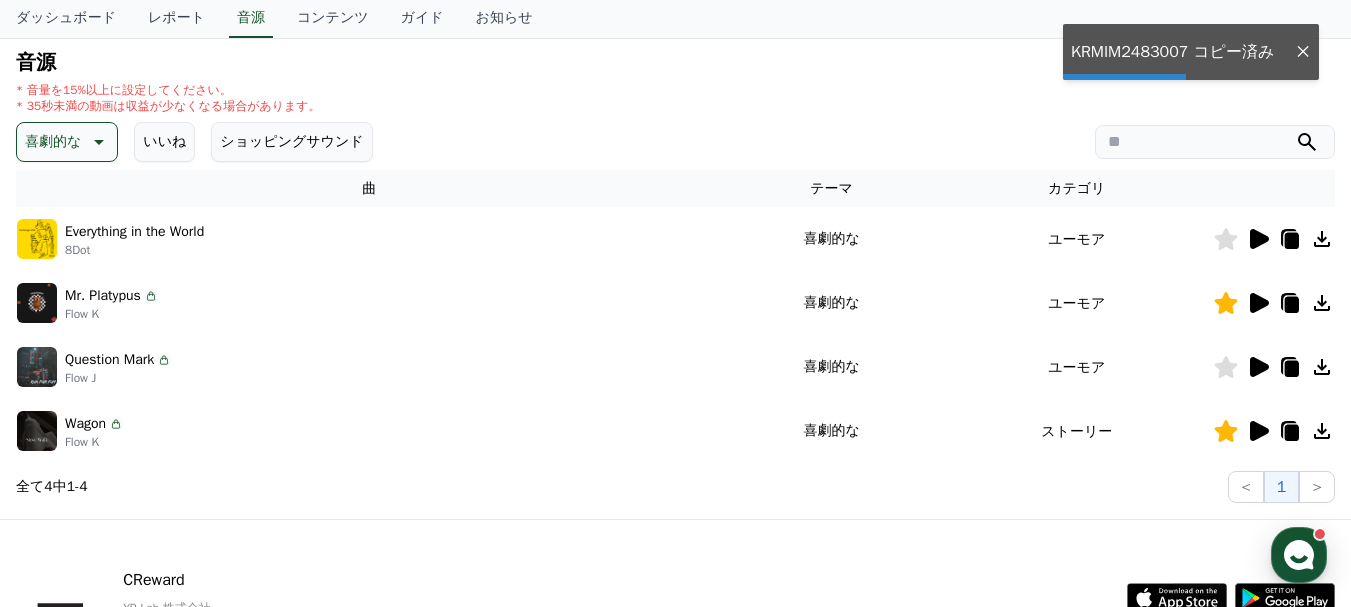 click 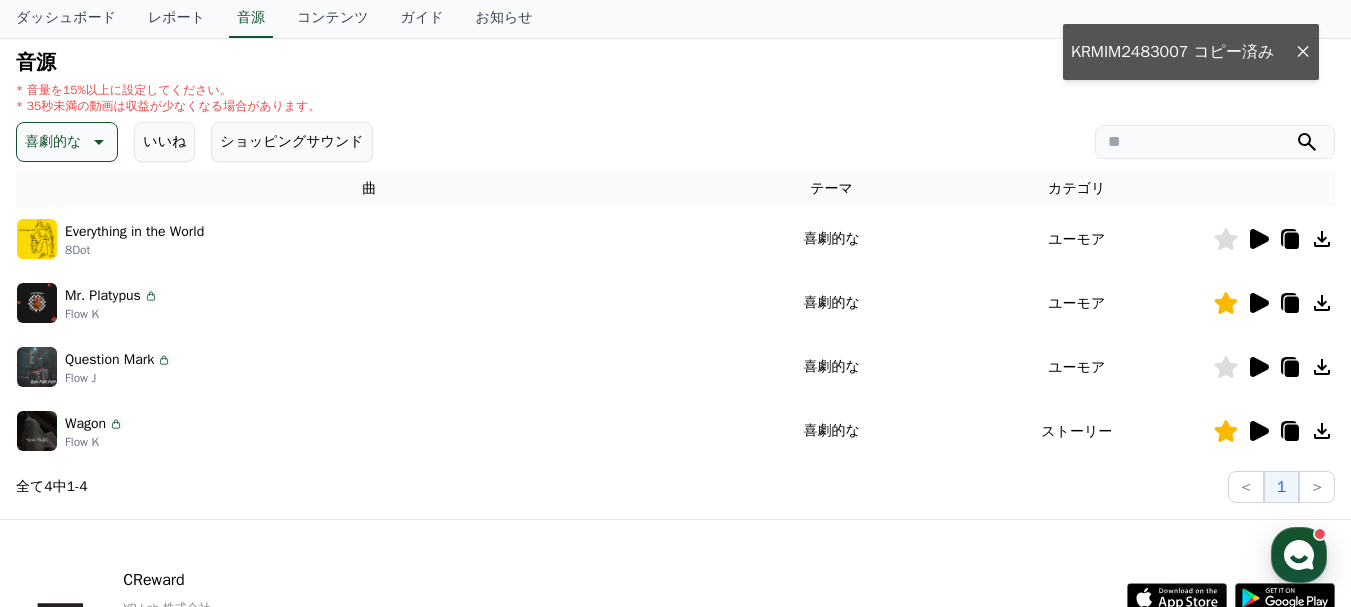 click 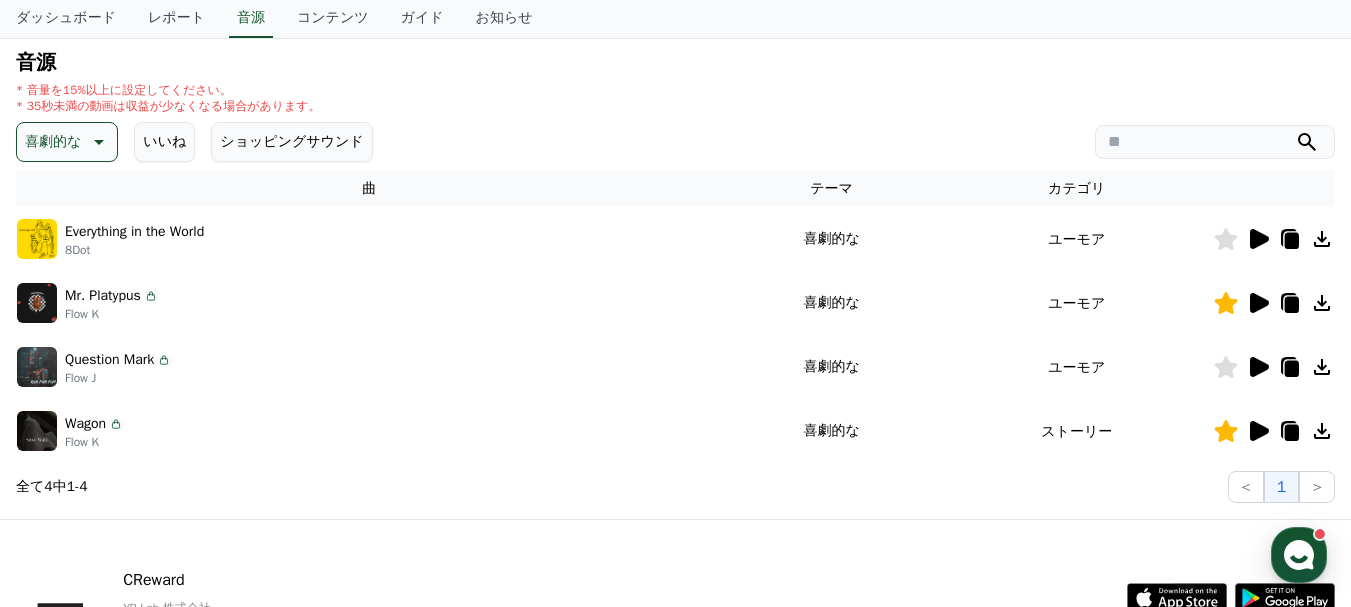 click 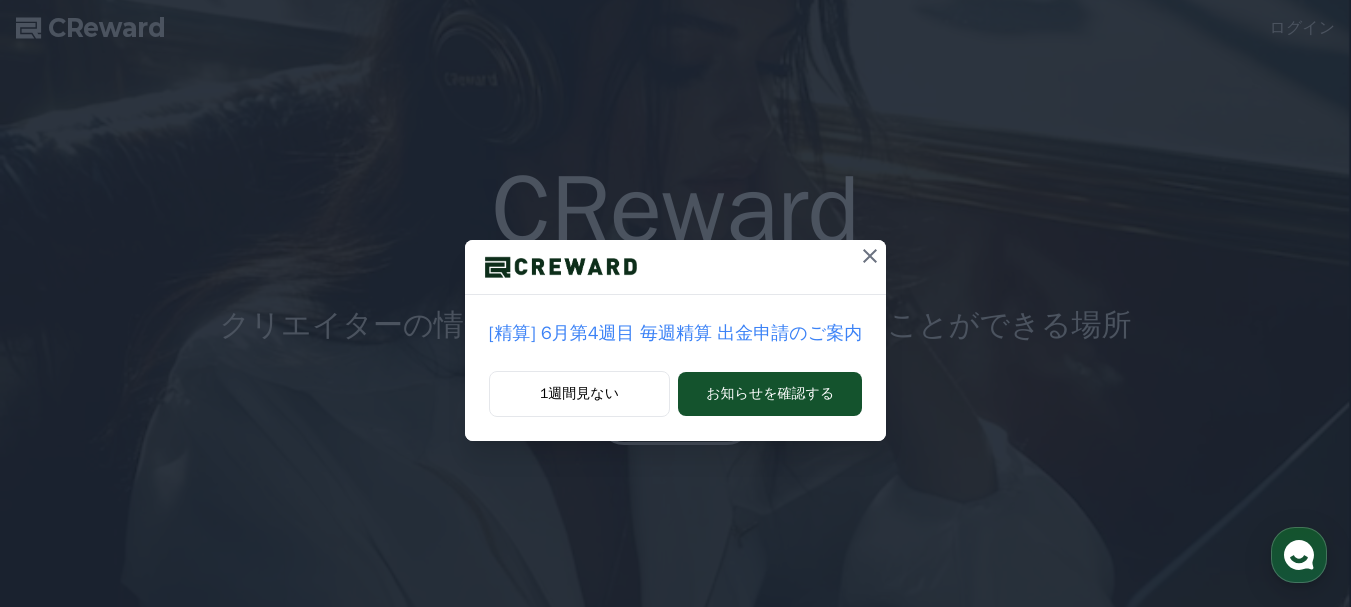 scroll, scrollTop: 0, scrollLeft: 0, axis: both 